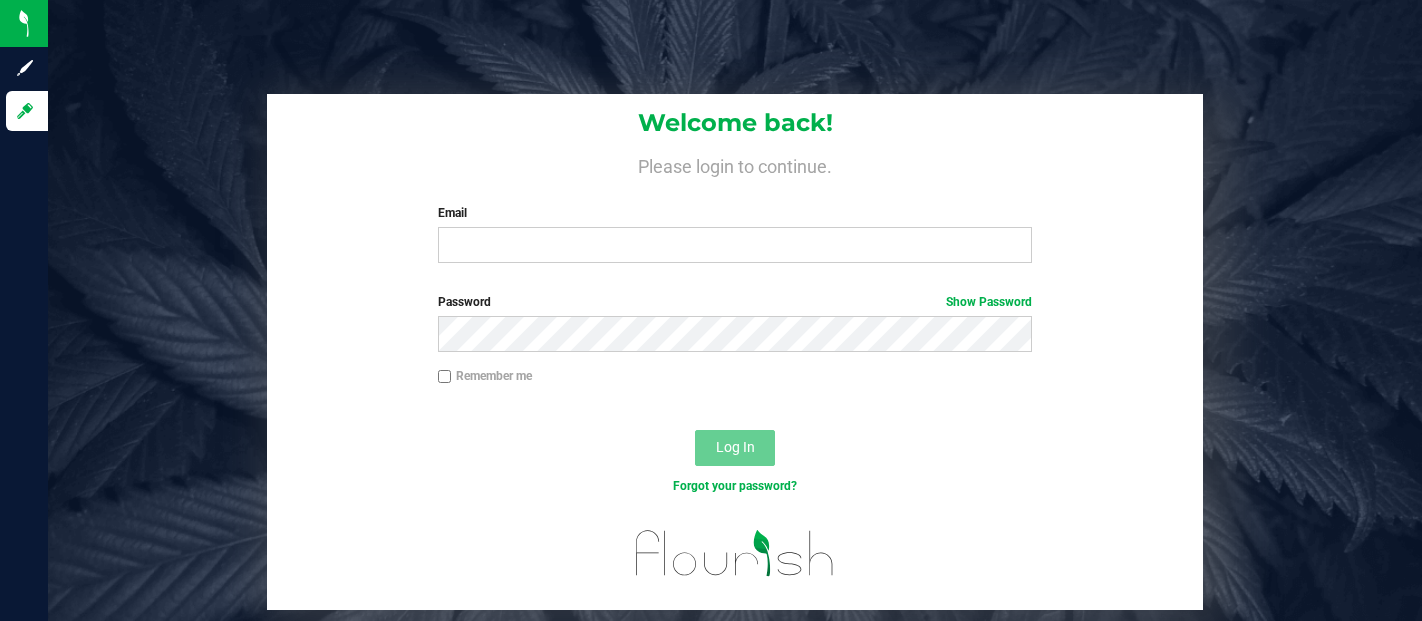 scroll, scrollTop: 0, scrollLeft: 0, axis: both 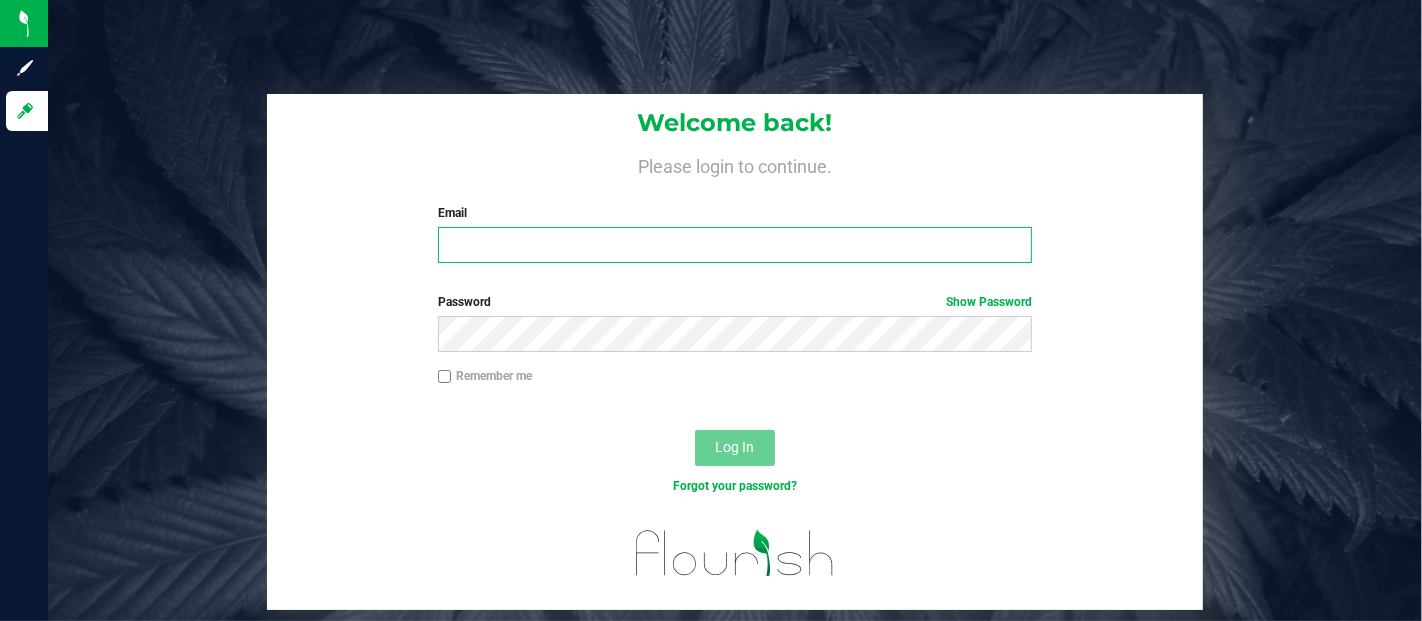 click on "Email" at bounding box center [735, 245] 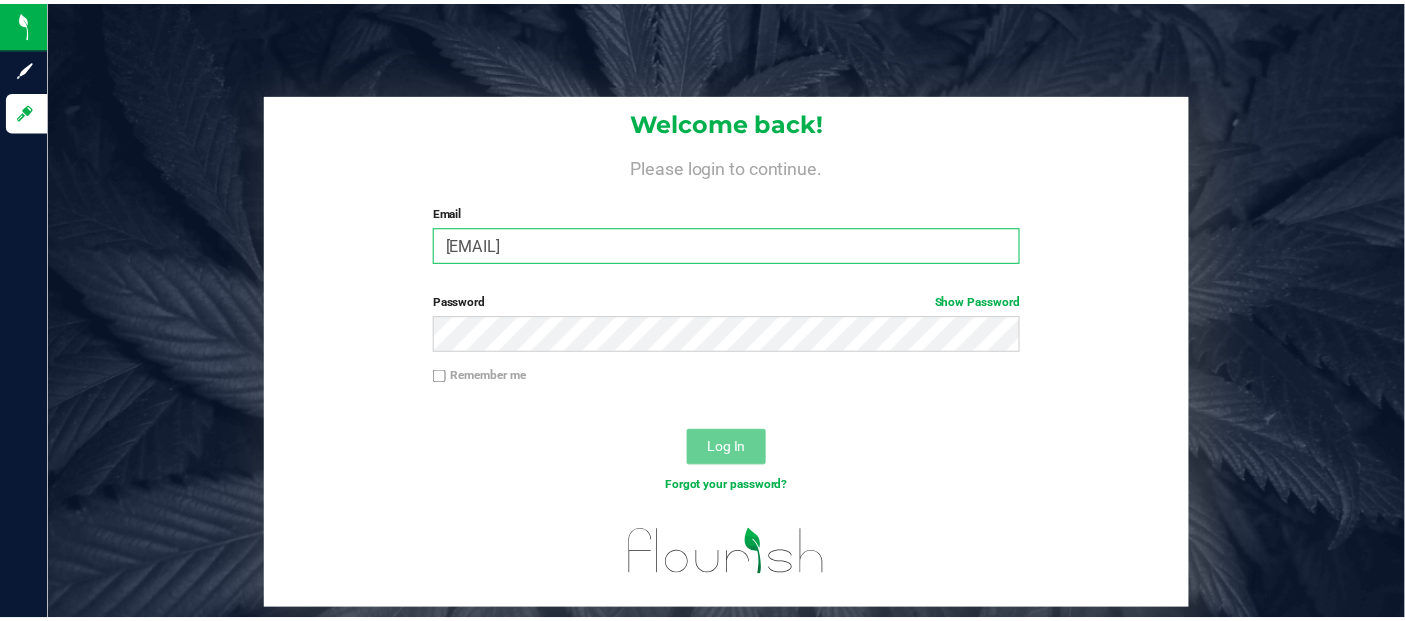 scroll, scrollTop: 0, scrollLeft: 0, axis: both 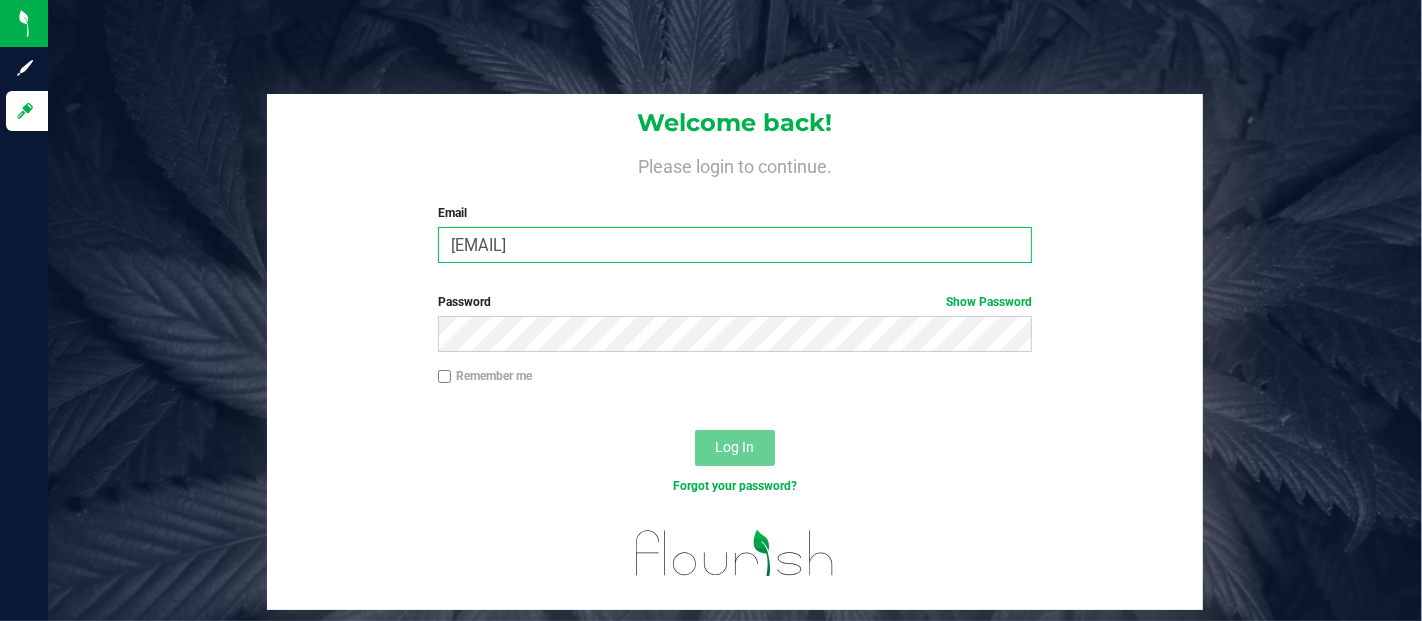 type on "[EMAIL]" 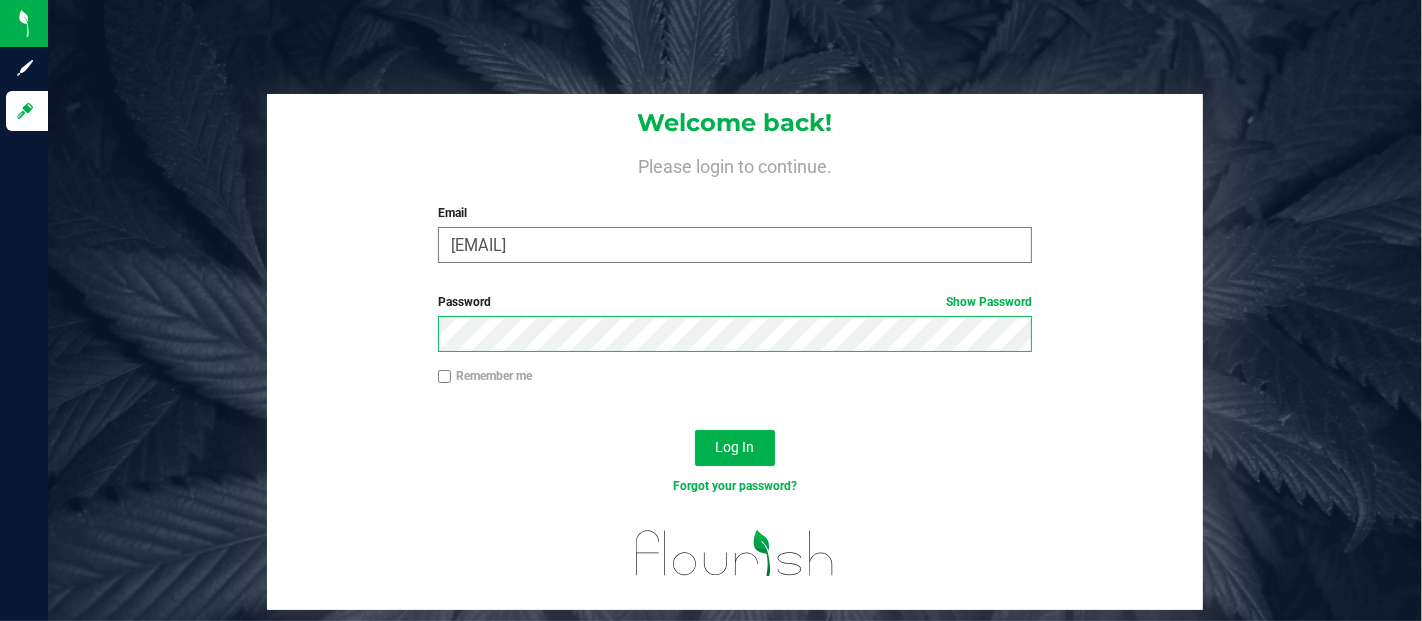 click on "Log In" at bounding box center (735, 448) 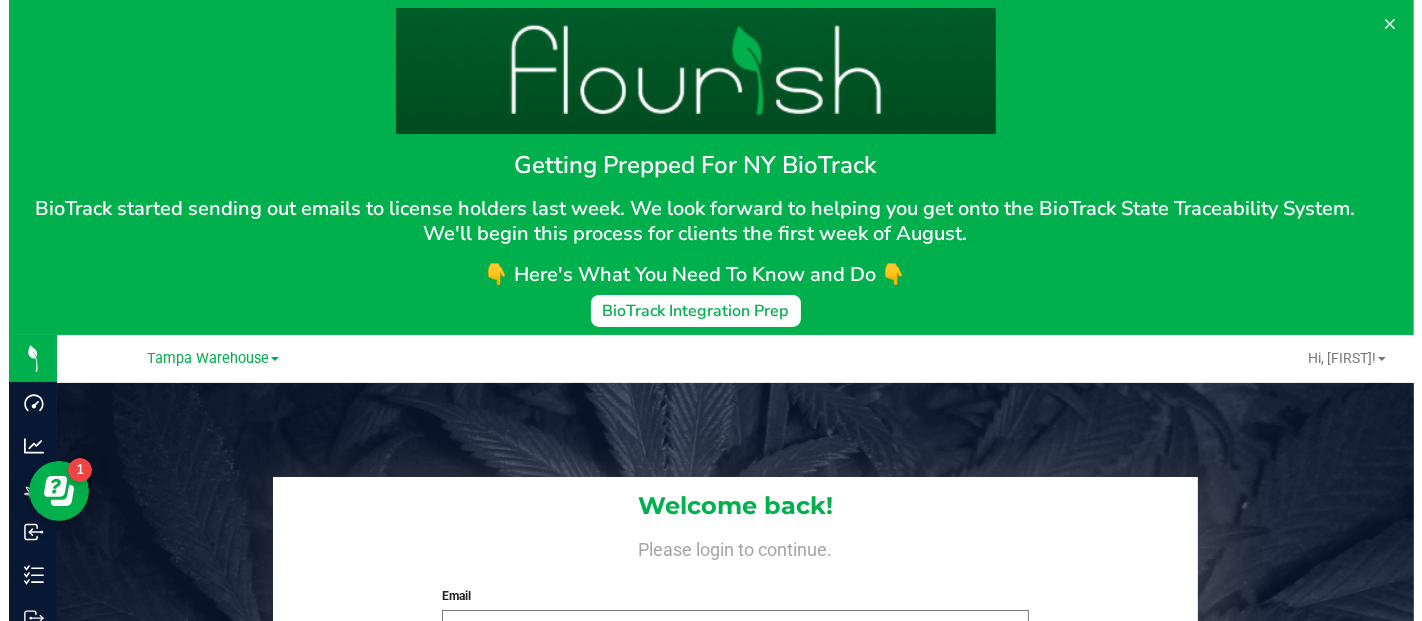 scroll, scrollTop: 0, scrollLeft: 0, axis: both 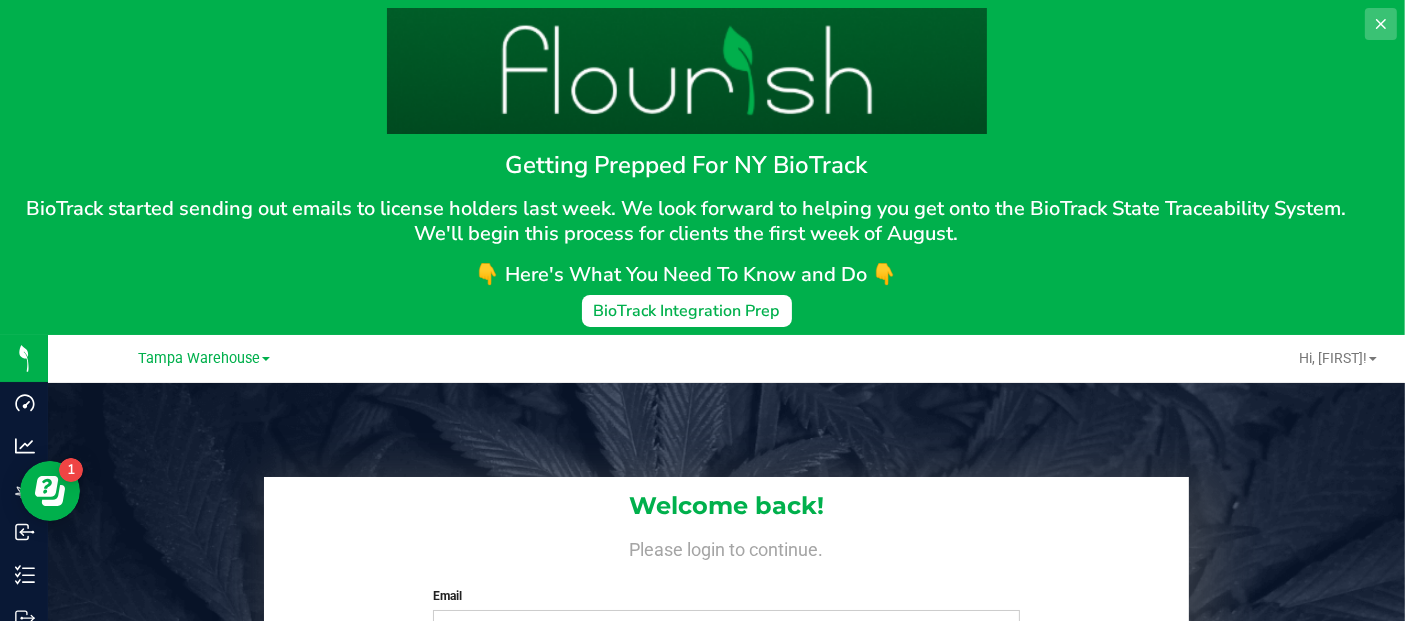 click 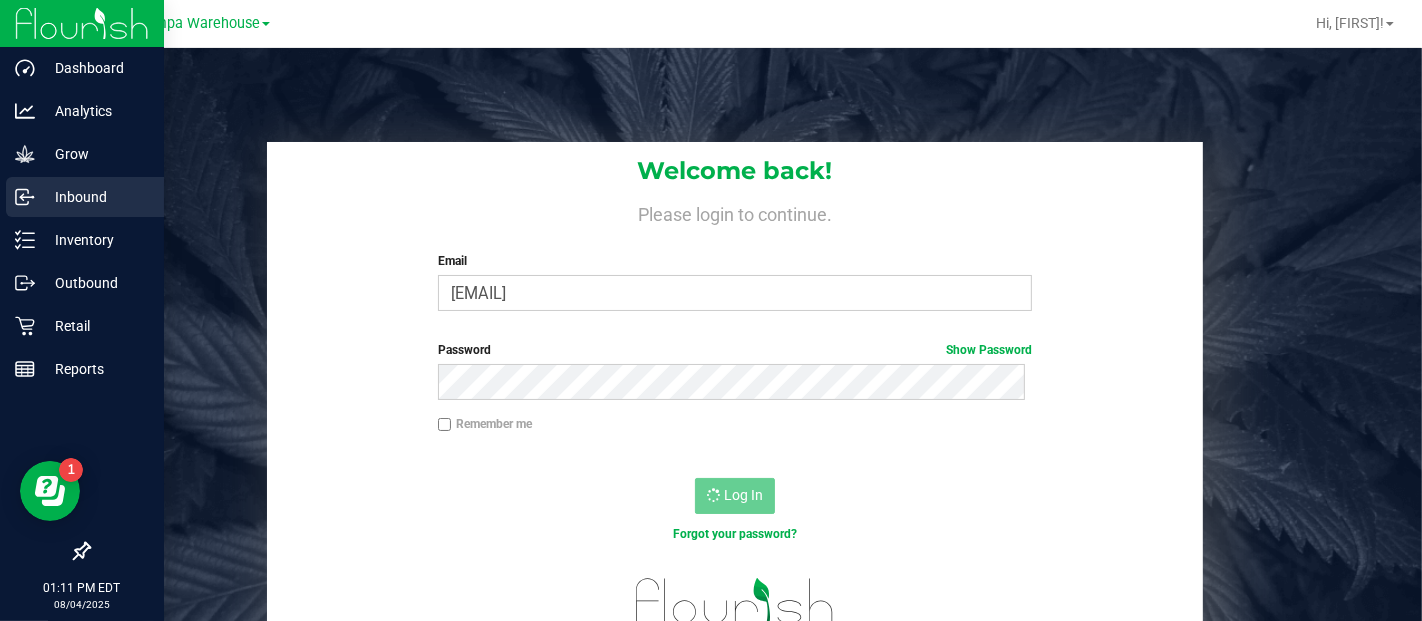 click on "Inbound" at bounding box center (95, 197) 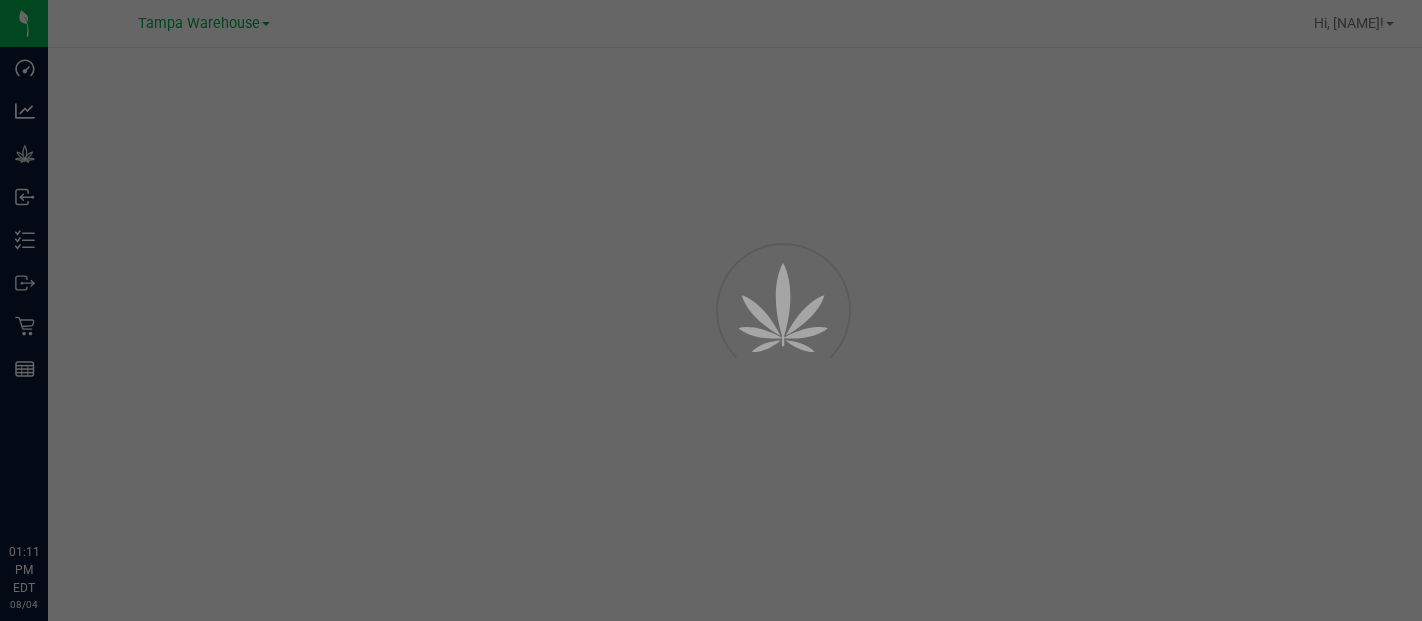 scroll, scrollTop: 0, scrollLeft: 0, axis: both 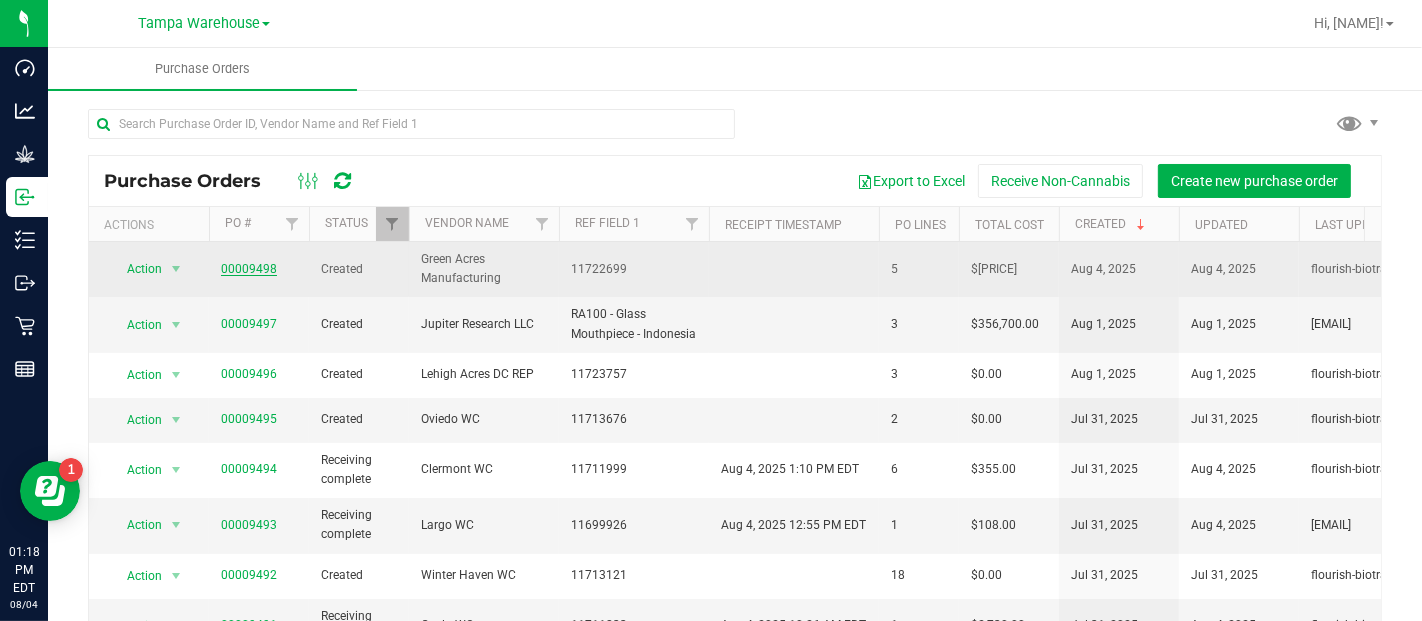 click on "00009498" at bounding box center (249, 269) 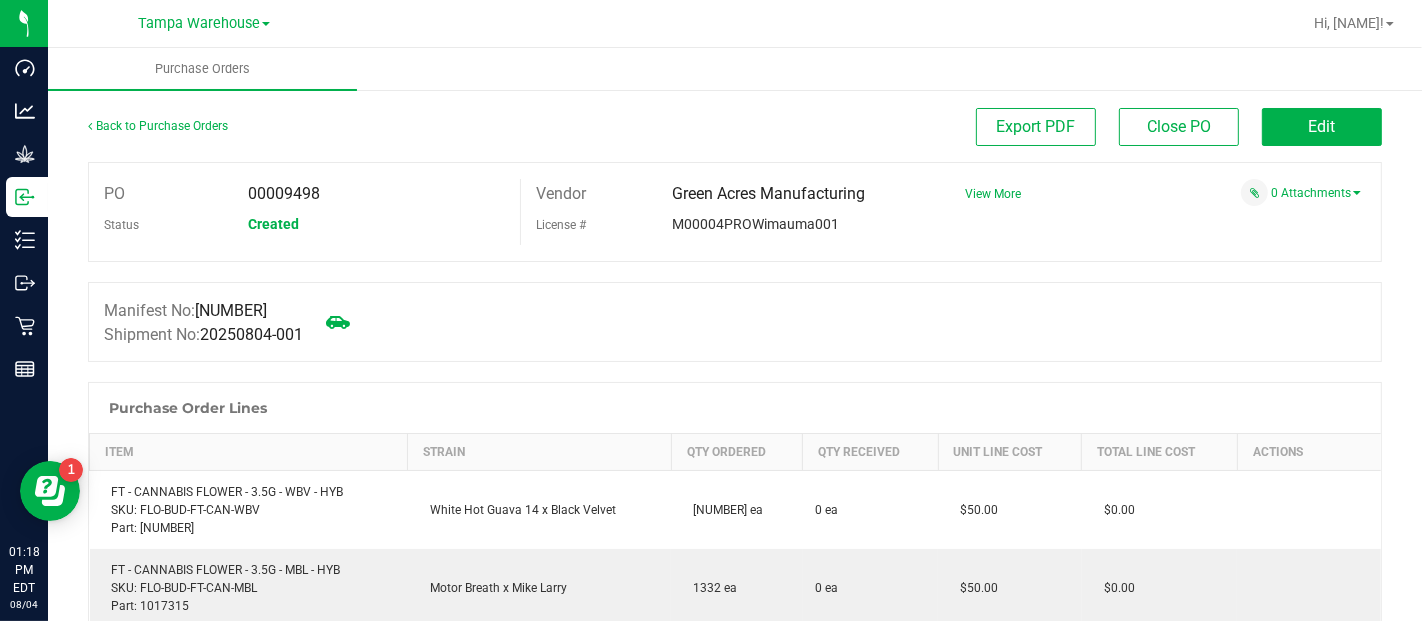 click on "Back to Purchase Orders
Export PDF
Close PO
Edit" at bounding box center (735, 135) 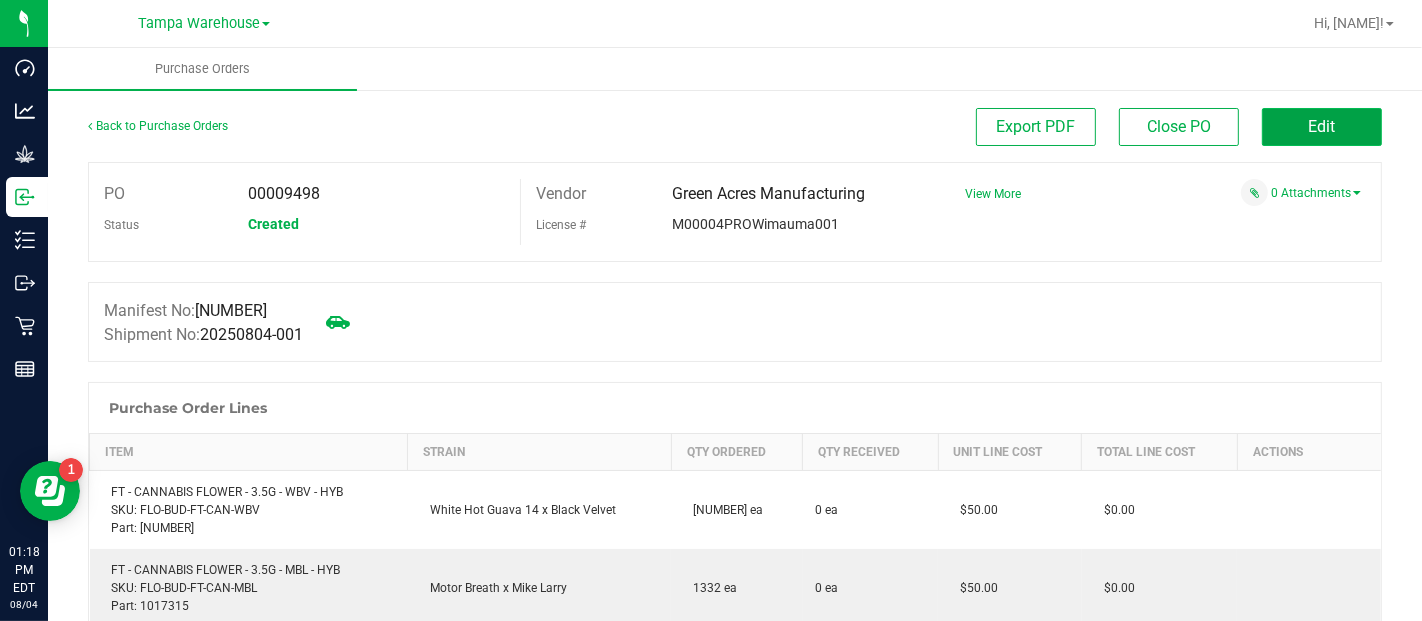click on "Edit" at bounding box center [1322, 127] 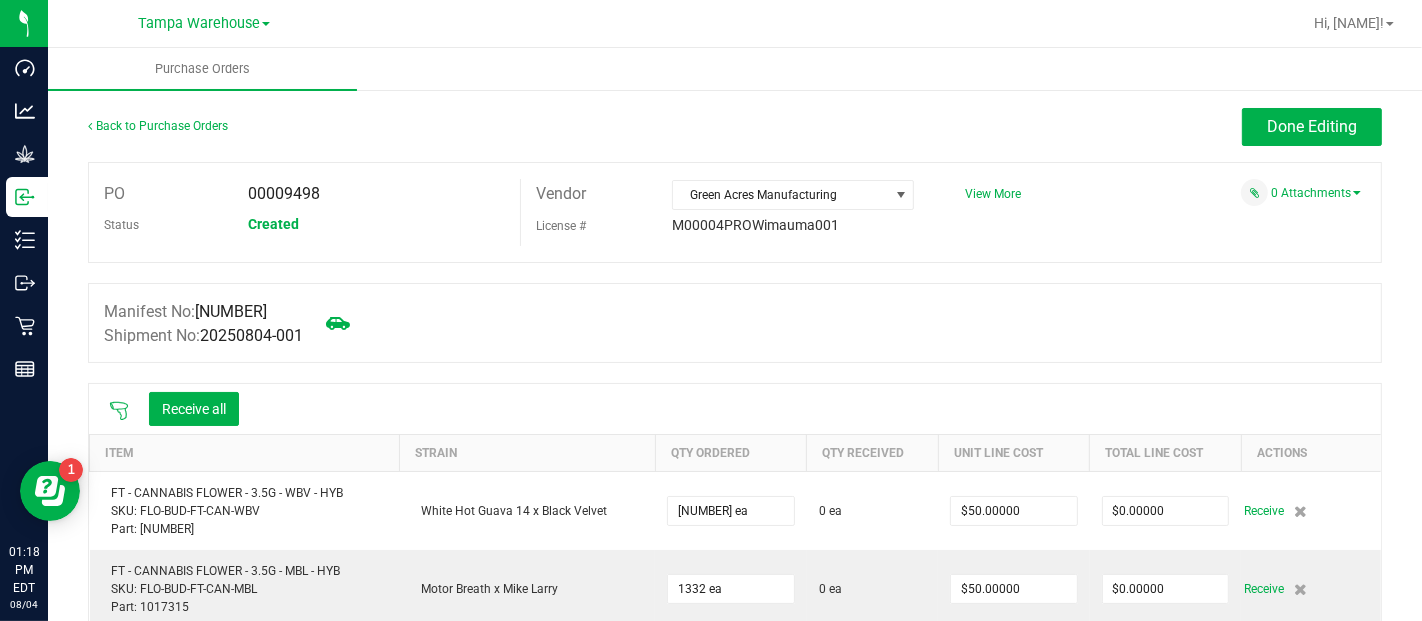 click 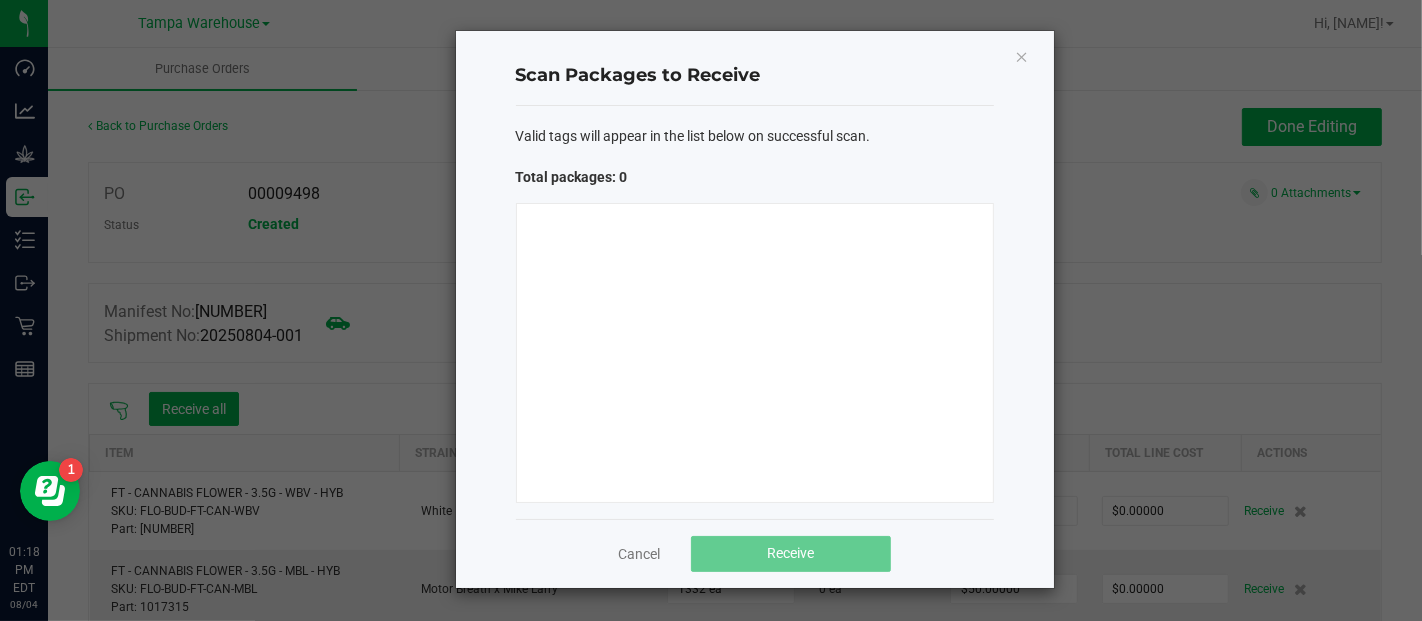 type 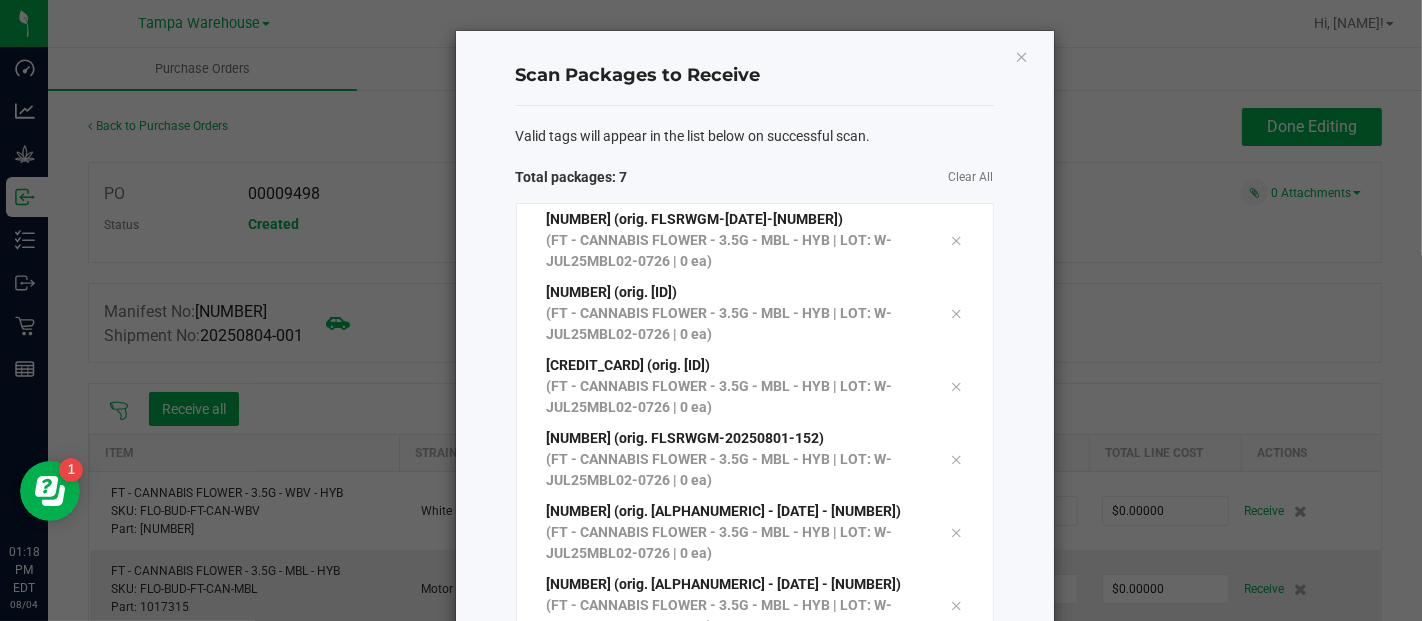 click on "Valid tags will appear in the list below on successful scan.   Total packages: 7   Clear All  5660348904291102 (orig. FLSRWGM-20250801-133)  (FT - CANNABIS FLOWER - 3.5G - MBL - HYB | LOT: W-JUL25MBL02-0726 | 0 ea) 7640645842016385 (orig. FLSRWGM-20250801-140)  (FT - CANNABIS FLOWER - 3.5G - MBL - HYB | LOT: W-JUL25MBL02-0726 | 0 ea) 8145512700960666 (orig. FLSRWGM-20250801-132)  (FT - CANNABIS FLOWER - 3.5G - MBL - HYB | LOT: W-JUL25MBL02-0726 | 0 ea) 5161193594115695 (orig. FLSRWGM-20250801-152)  (FT - CANNABIS FLOWER - 3.5G - MBL - HYB | LOT: W-JUL25MBL02-0726 | 0 ea) 6724959632551458 (orig. FLSRWGM-20250801-142)  (FT - CANNABIS FLOWER - 3.5G - MBL - HYB | LOT: W-JUL25MBL02-0726 | 0 ea) 1551583446752617 (orig. FLSRWGM-20250801-186)  (FT - CANNABIS FLOWER - 3.5G - MBL - HYB | LOT: W-JUL25MBL02-0726 | 0 ea) 4791939161136739 (orig. FLSRWGM-20250801-161)  (FT - CANNABIS FLOWER - 3.5G - MBL - HYB | LOT: W-JUL25MBL02-0726 | 0 ea)" 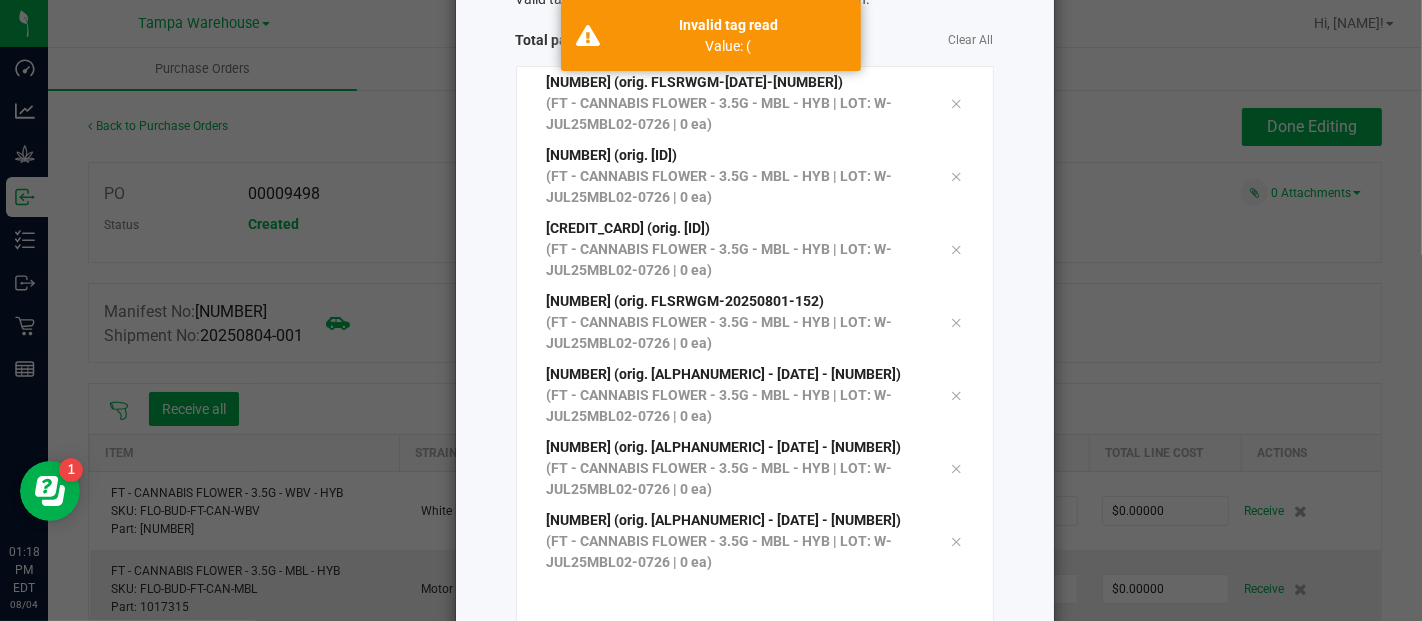 scroll, scrollTop: 258, scrollLeft: 0, axis: vertical 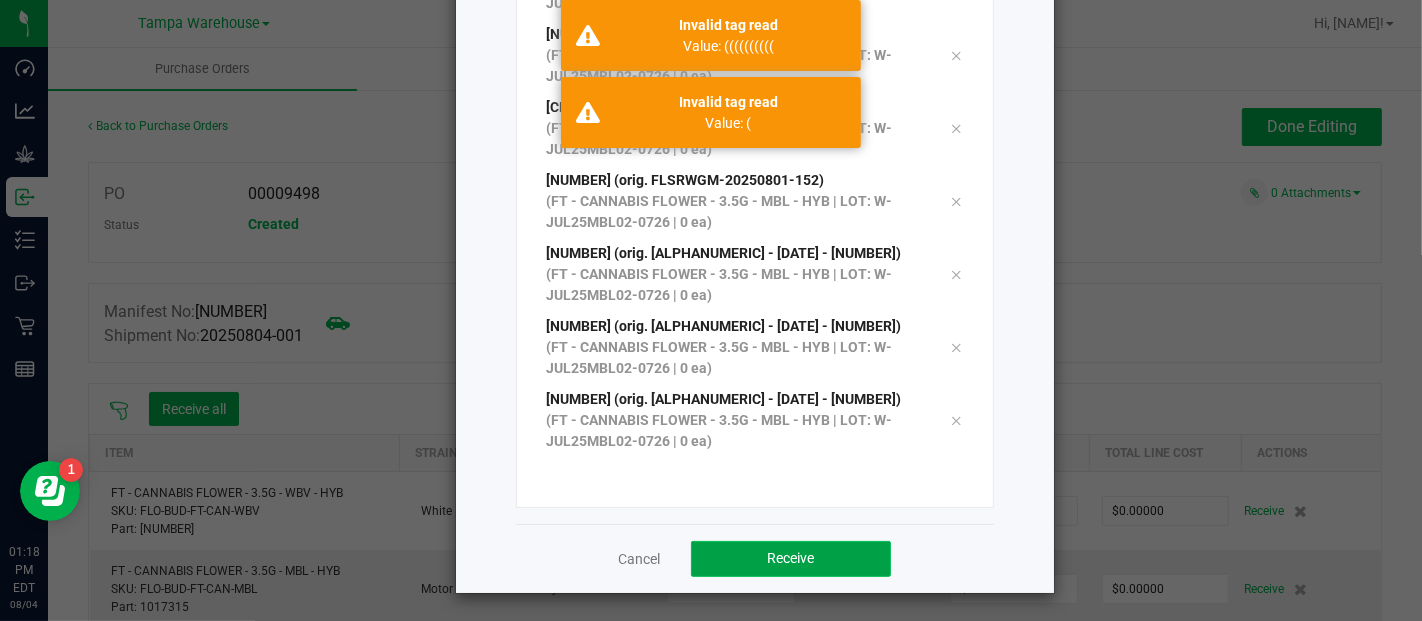 click on "Receive" 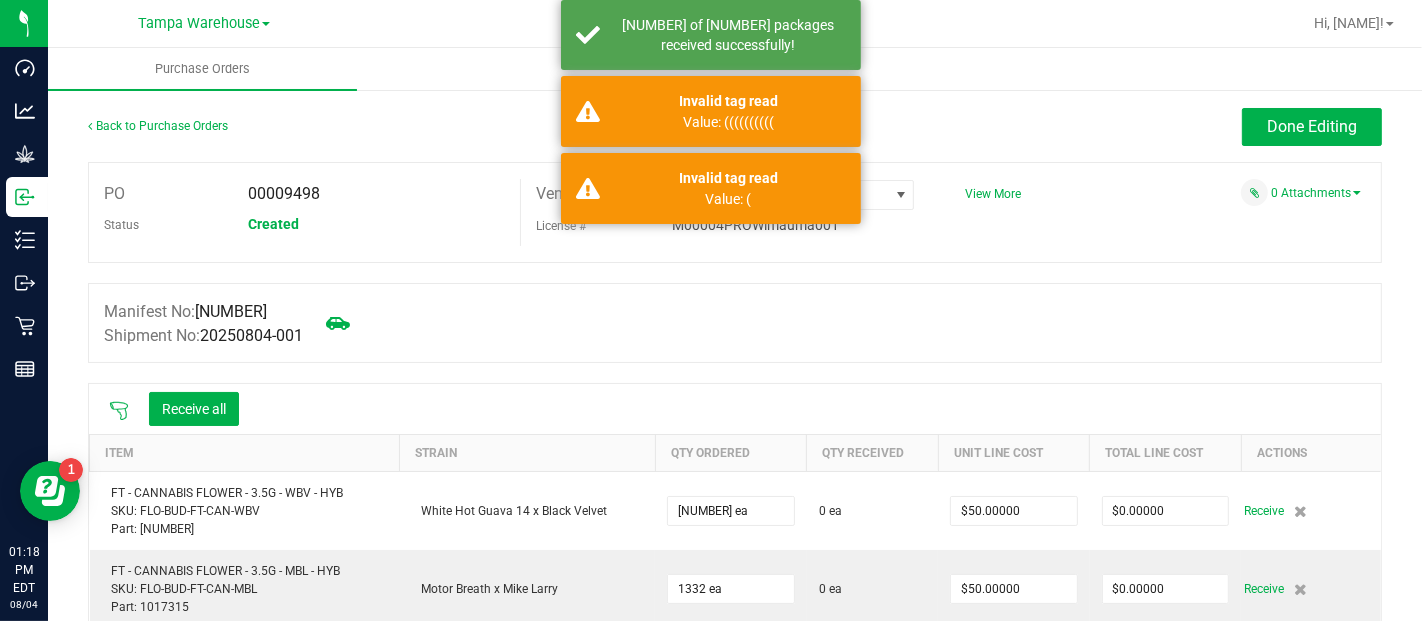 click 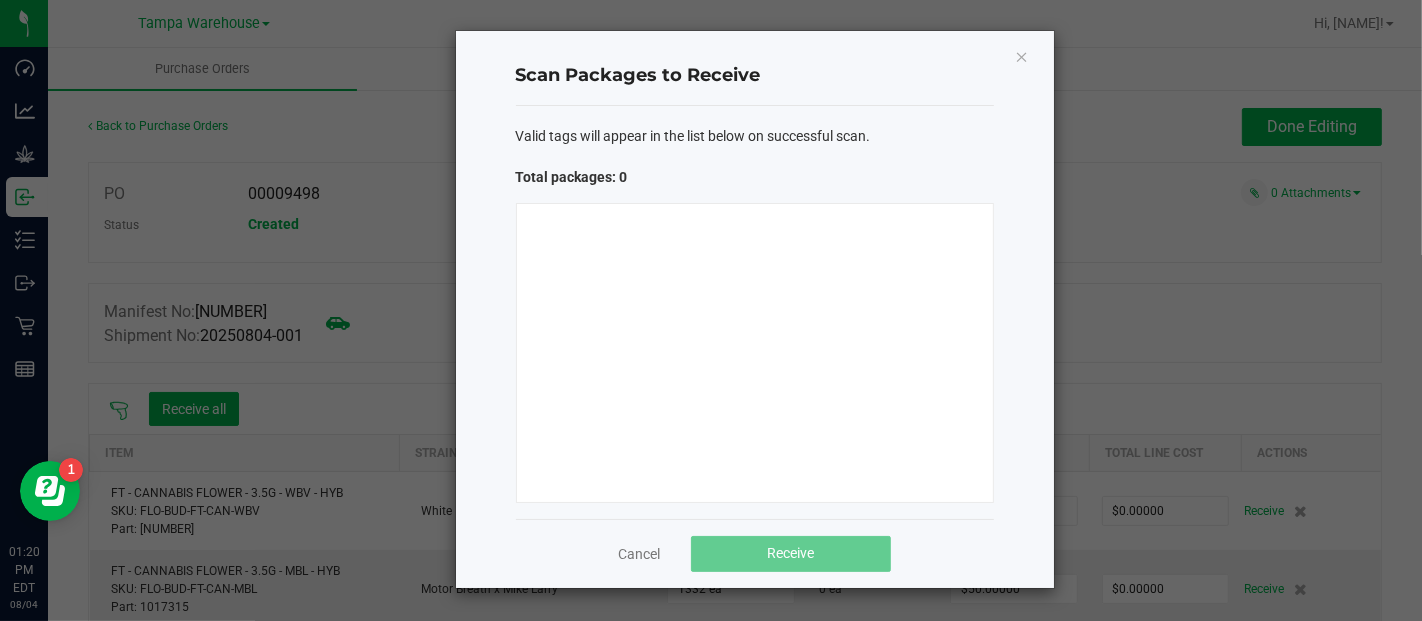 type 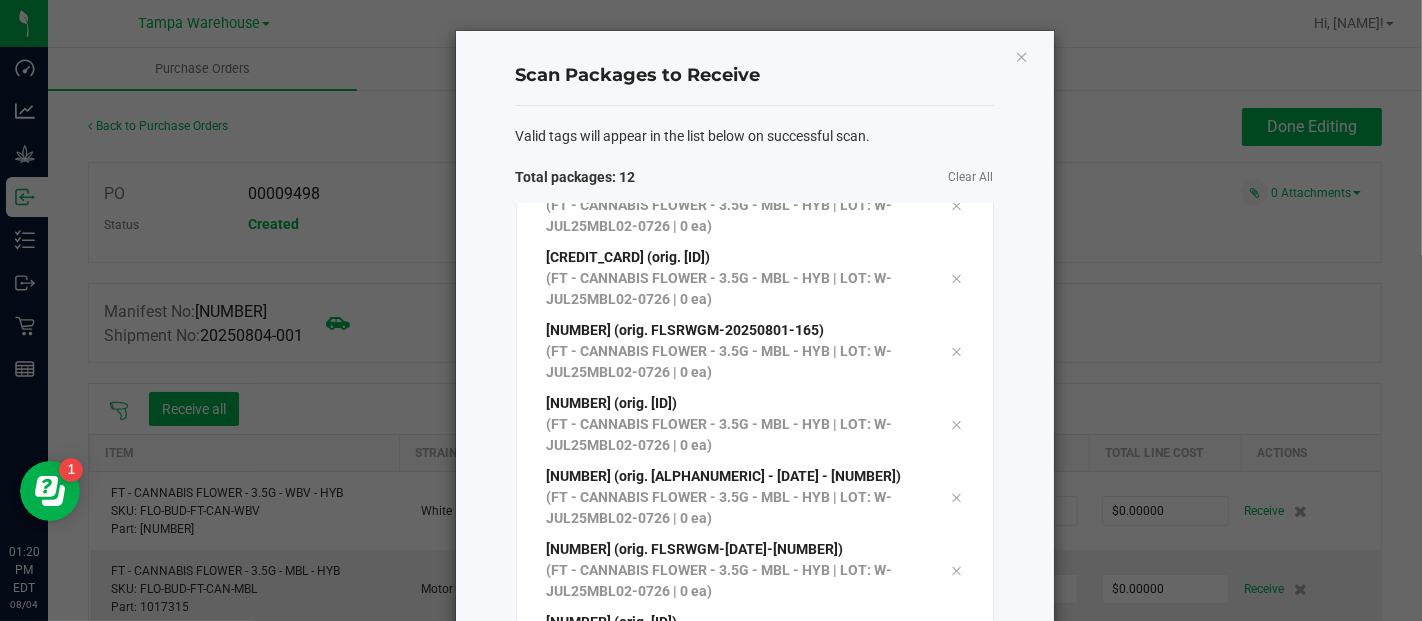 scroll, scrollTop: 254, scrollLeft: 0, axis: vertical 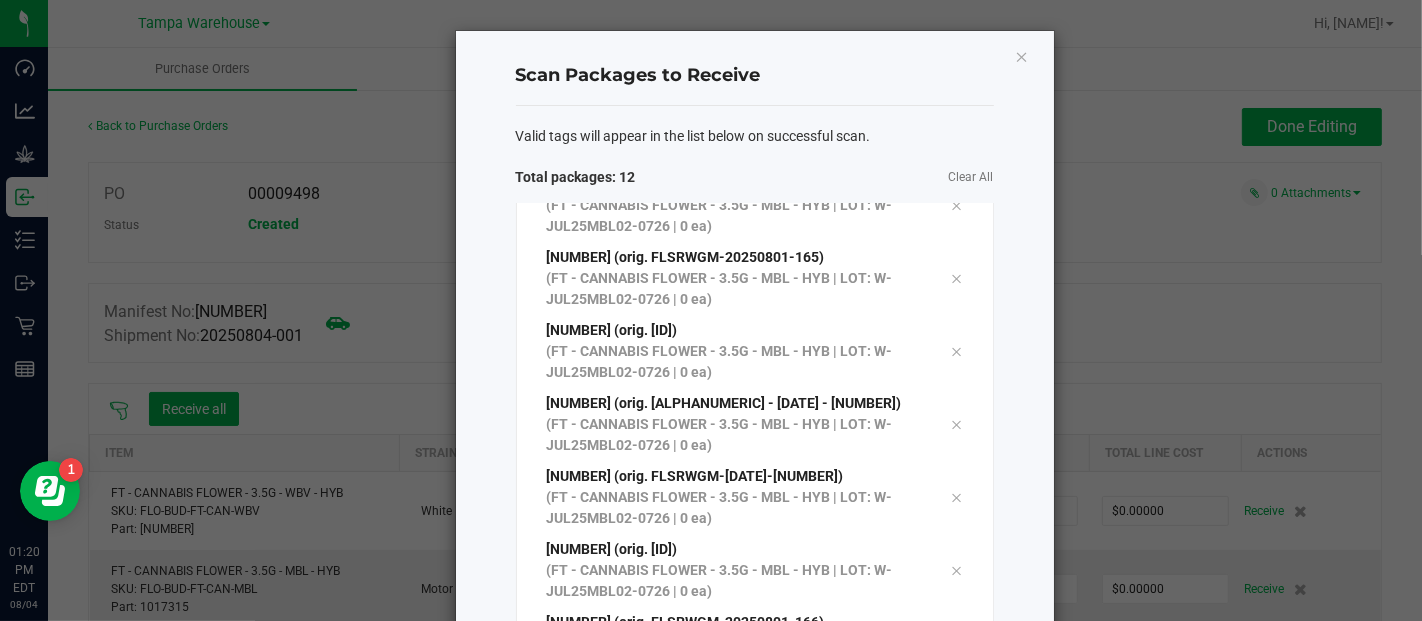 click on "Valid tags will appear in the list below on successful scan.   Total packages: 12   Clear All  8099664194947983 (orig. FLSRWGM-20250801-144)  (FT - CANNABIS FLOWER - 3.5G - MBL - HYB | LOT: W-JUL25MBL02-0726 | 0 ea) 9450613795330302 (orig. FLSRWGM-20250801-134)  (FT - CANNABIS FLOWER - 3.5G - MBL - HYB | LOT: W-JUL25MBL02-0726 | 0 ea) 9378188638944889 (orig. FLSRWGM-20250801-156)  (FT - CANNABIS FLOWER - 3.5G - MBL - HYB | LOT: W-JUL25MBL02-0726 | 0 ea) 8584188313683354 (orig. FLSRWGM-20250801-130)  (FT - CANNABIS FLOWER - 3.5G - MBL - HYB | LOT: W-JUL25MBL02-0726 | 0 ea) 8527144343554449 (orig. FLSRWGM-20250801-165)  (FT - CANNABIS FLOWER - 3.5G - MBL - HYB | LOT: W-JUL25MBL02-0726 | 0 ea) 7762611091749397 (orig. FLSRWGM-20250801-139)  (FT - CANNABIS FLOWER - 3.5G - MBL - HYB | LOT: W-JUL25MBL02-0726 | 0 ea) 8122680763727690 (orig. FLSRWGM-20250801-148)  (FT - CANNABIS FLOWER - 3.5G - MBL - HYB | LOT: W-JUL25MBL02-0726 | 0 ea) 9311509727520860 (orig. FLSRWGM-20250801-121)" 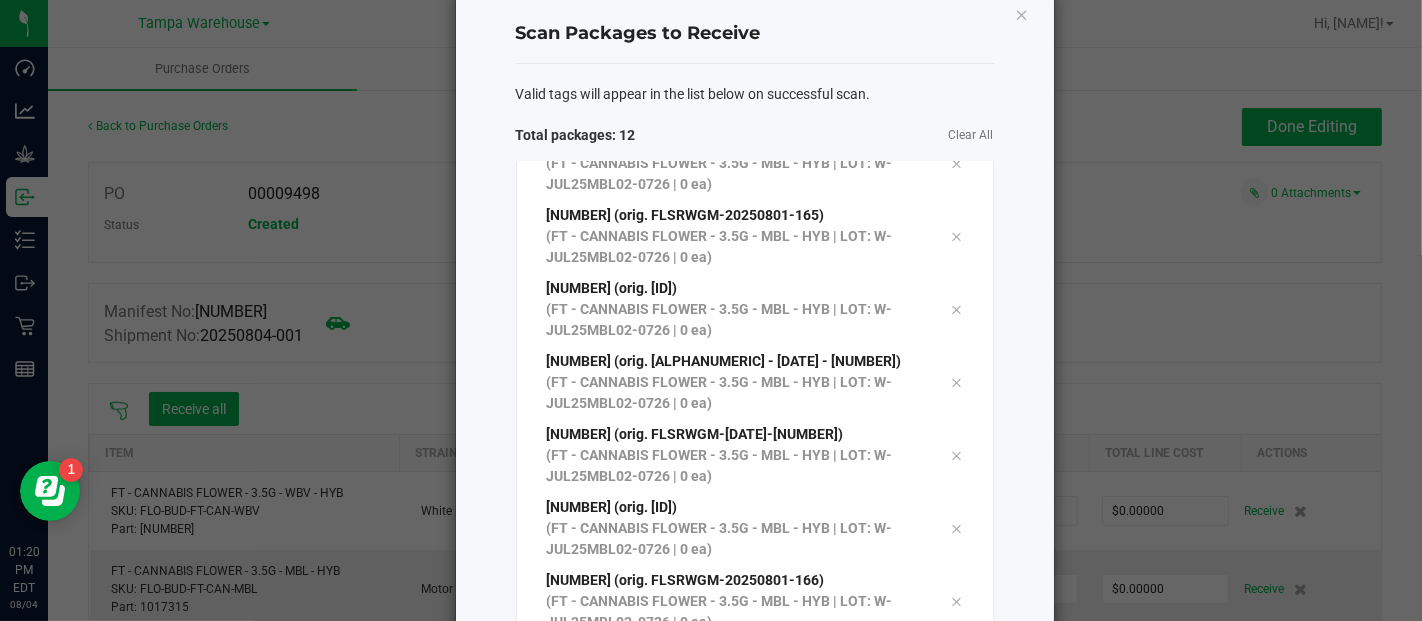scroll, scrollTop: 44, scrollLeft: 0, axis: vertical 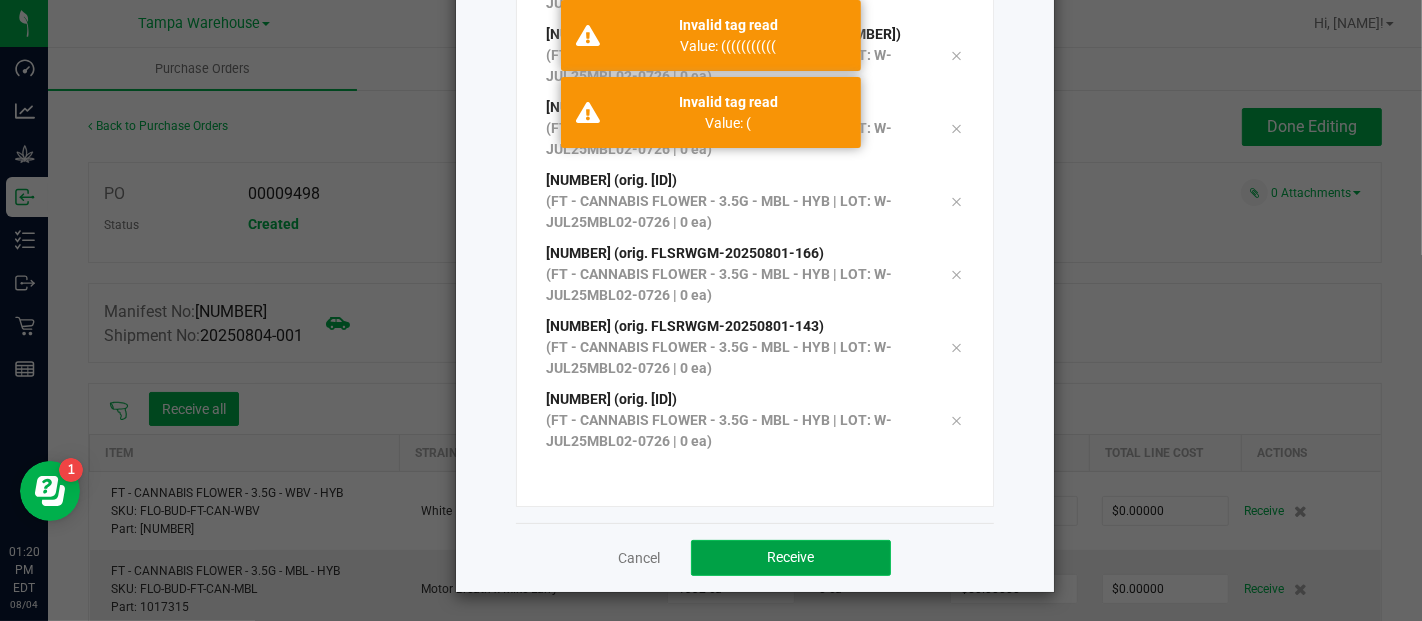 click on "Receive" 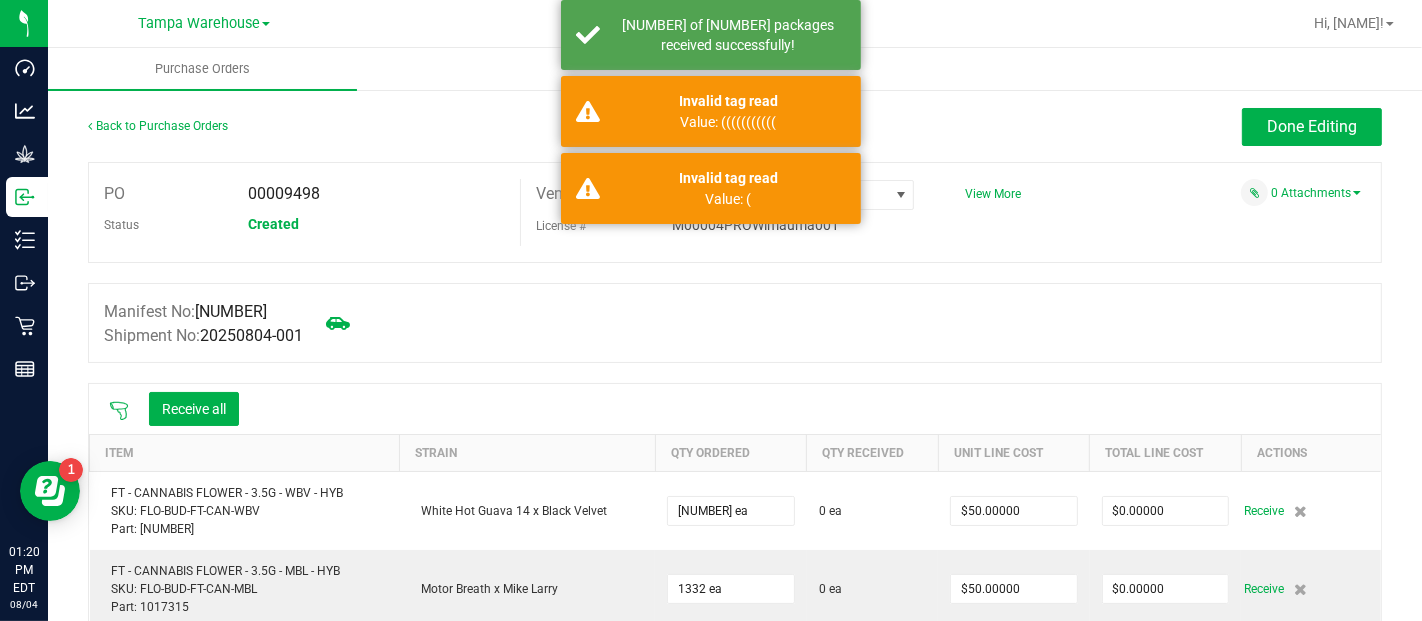 click 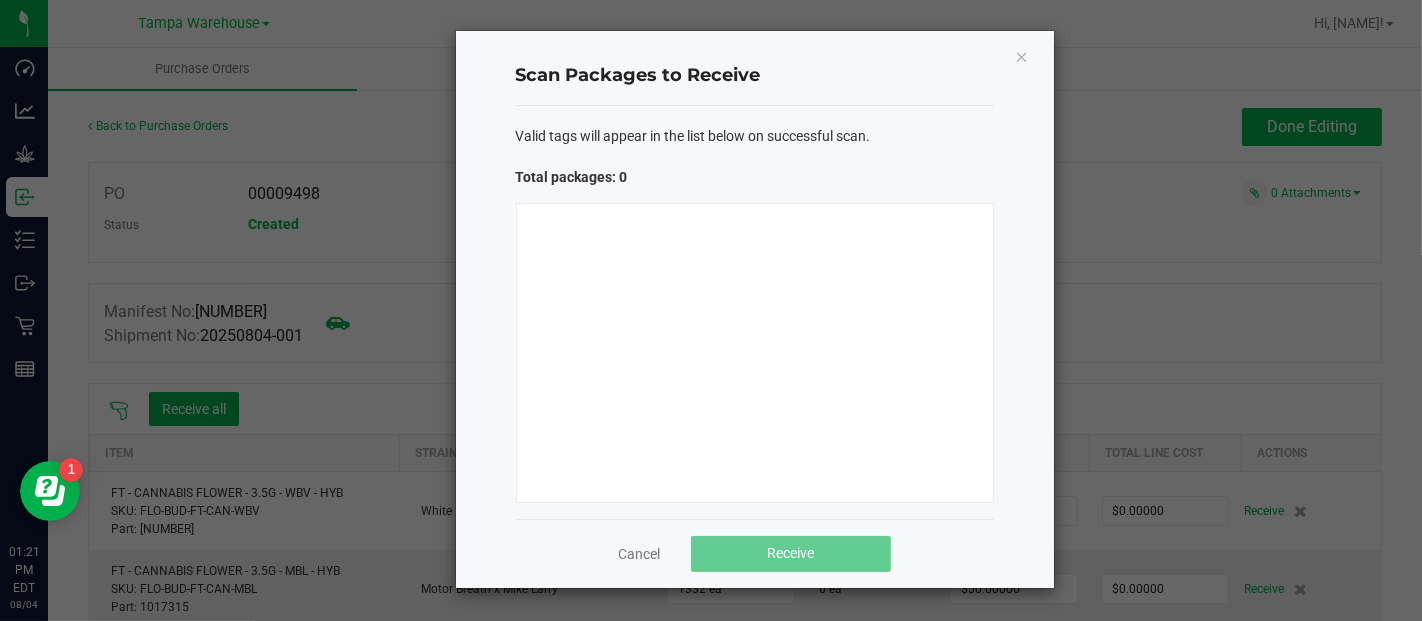 type 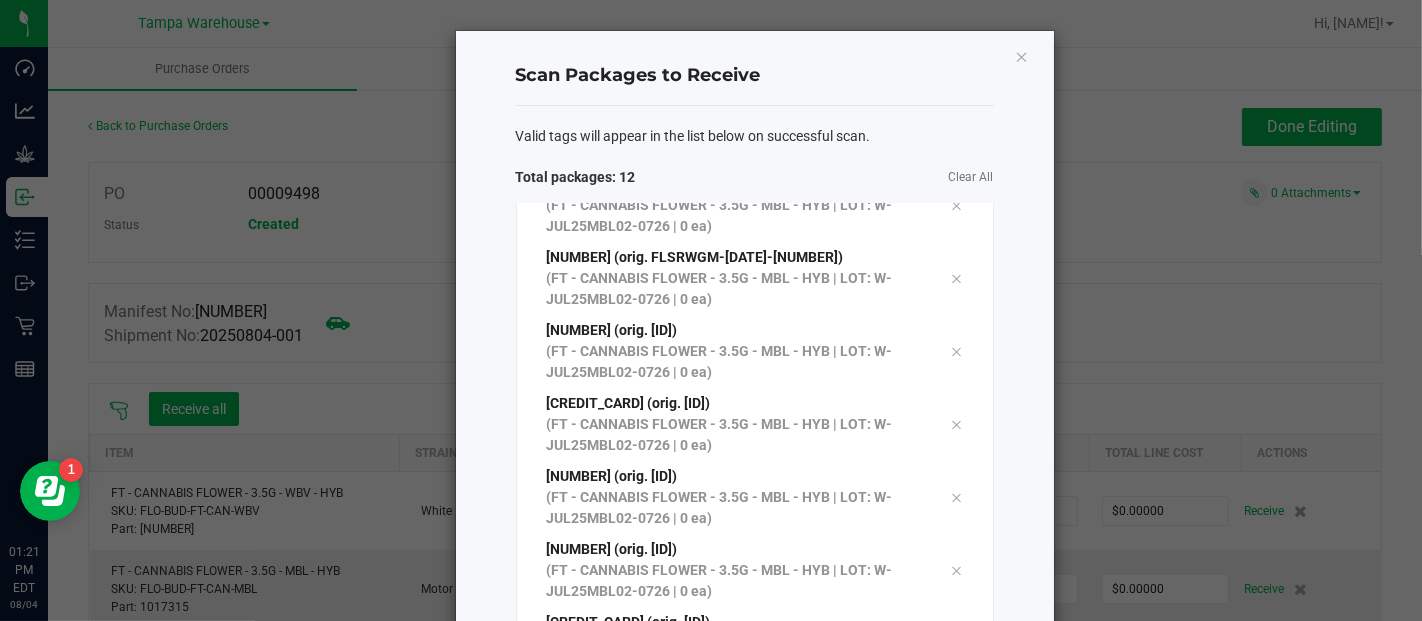 scroll, scrollTop: 254, scrollLeft: 0, axis: vertical 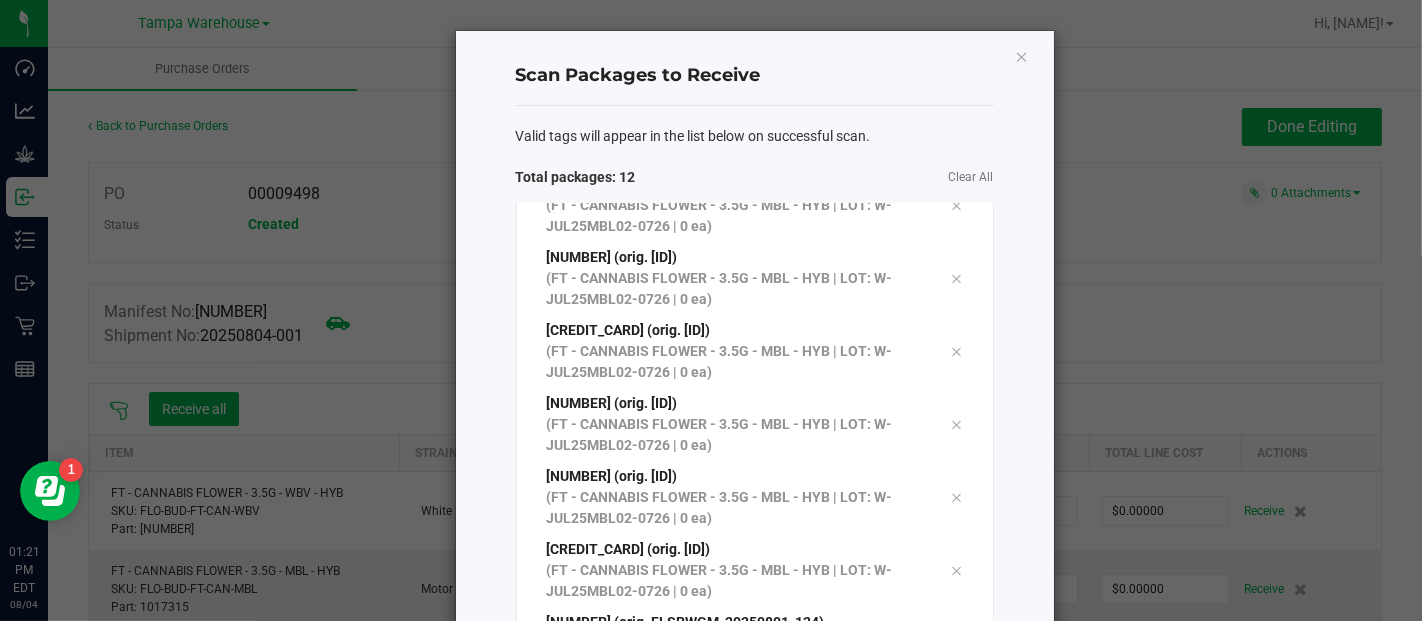 click on "Clear All" 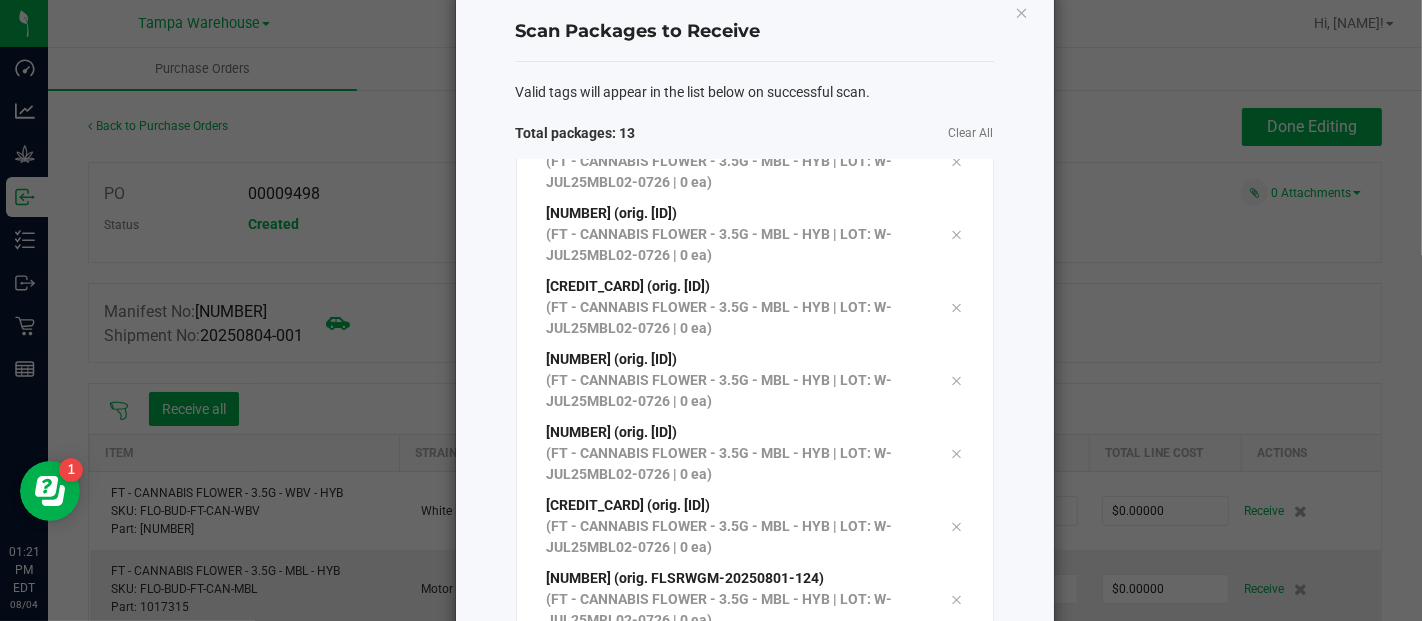 scroll, scrollTop: 327, scrollLeft: 0, axis: vertical 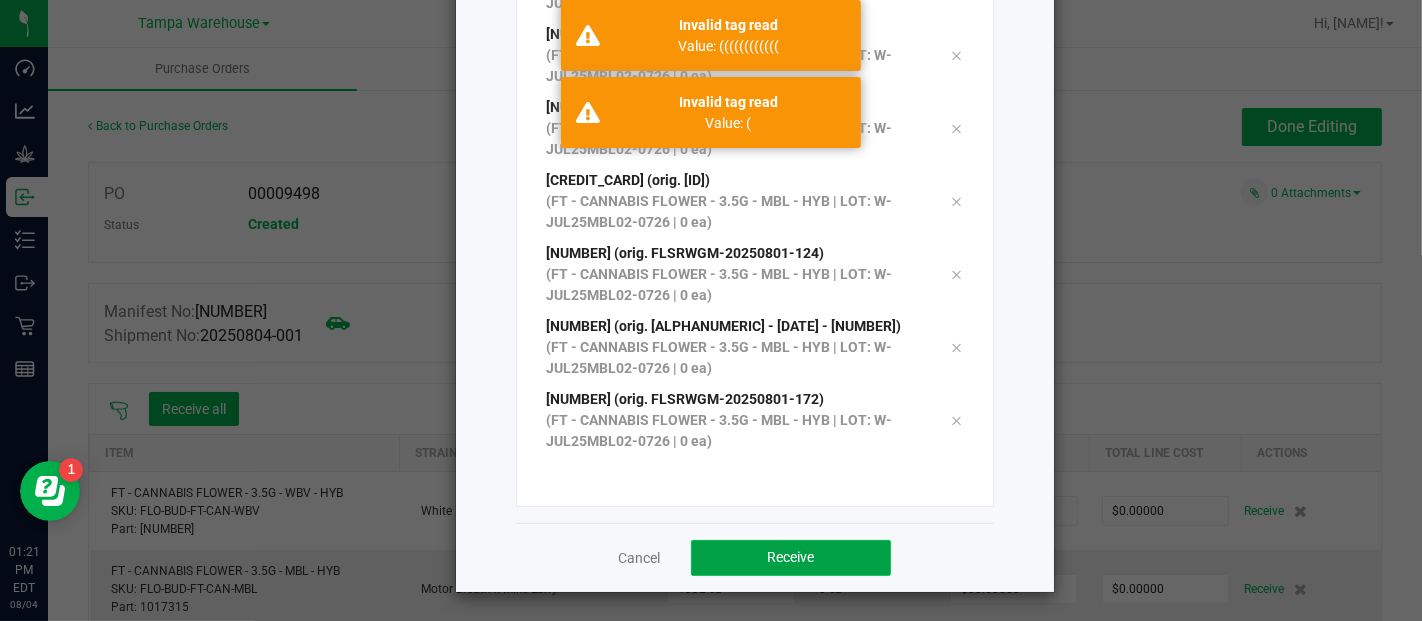 click on "Receive" 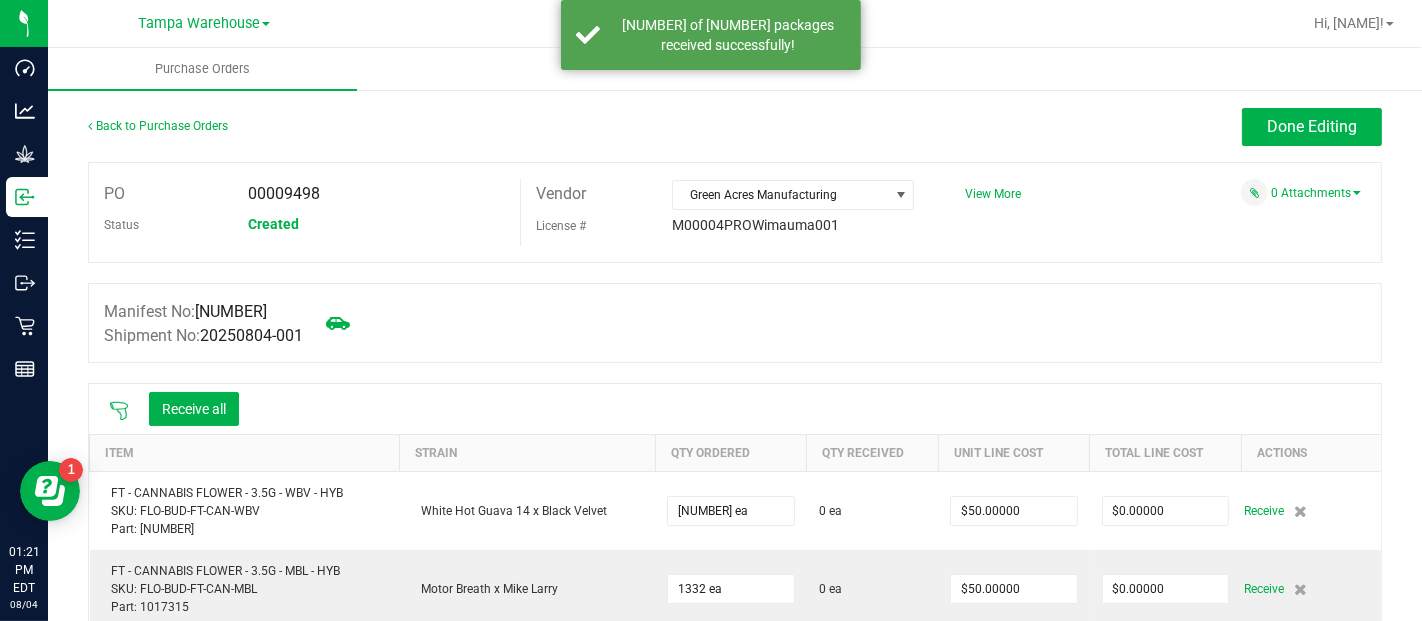 click 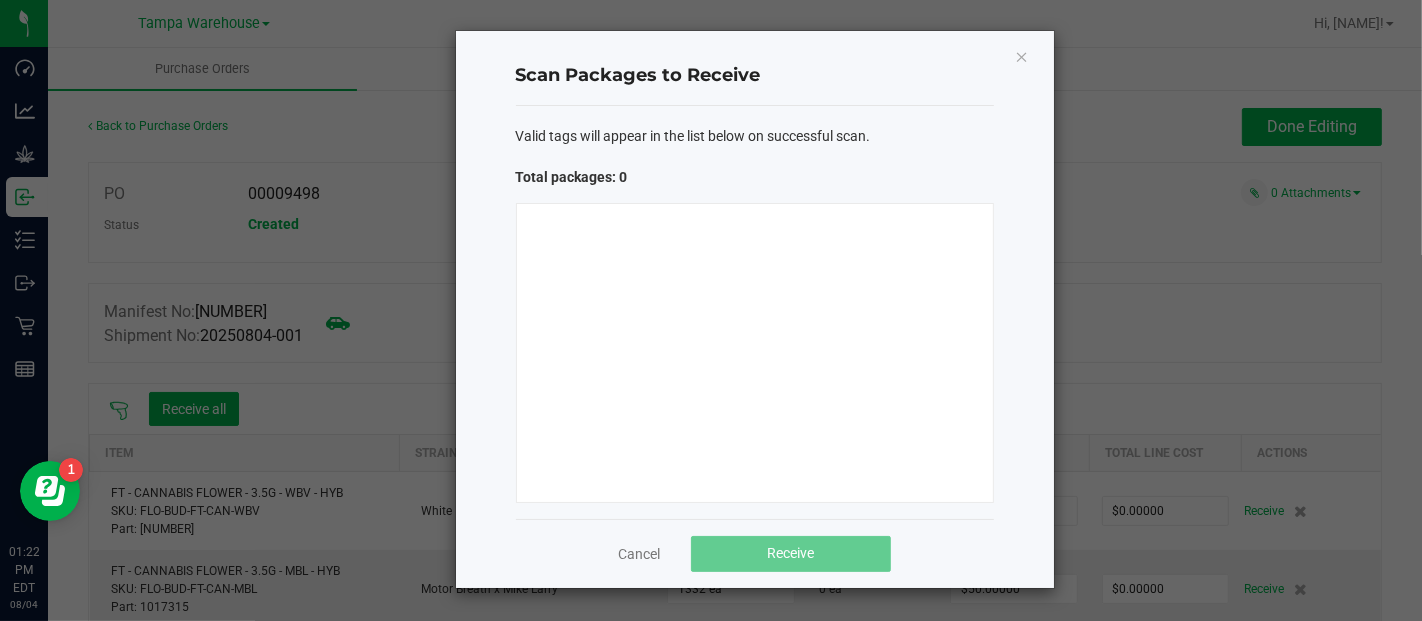 type 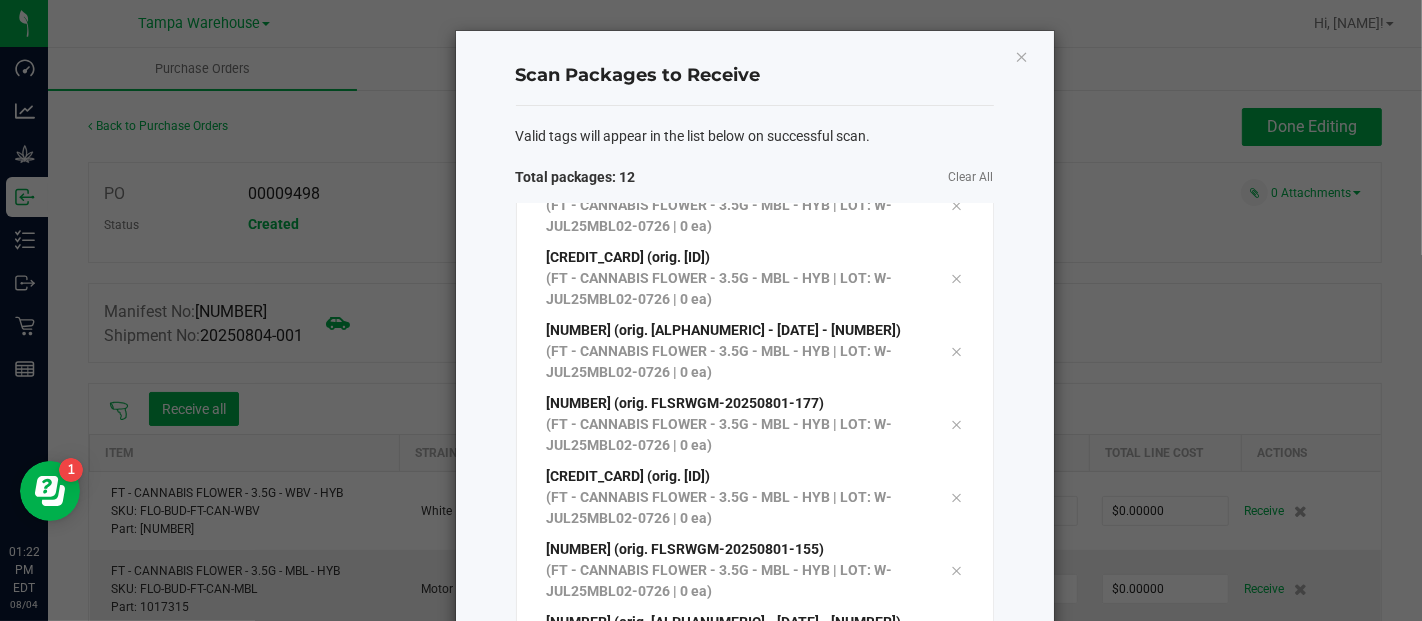 scroll, scrollTop: 254, scrollLeft: 0, axis: vertical 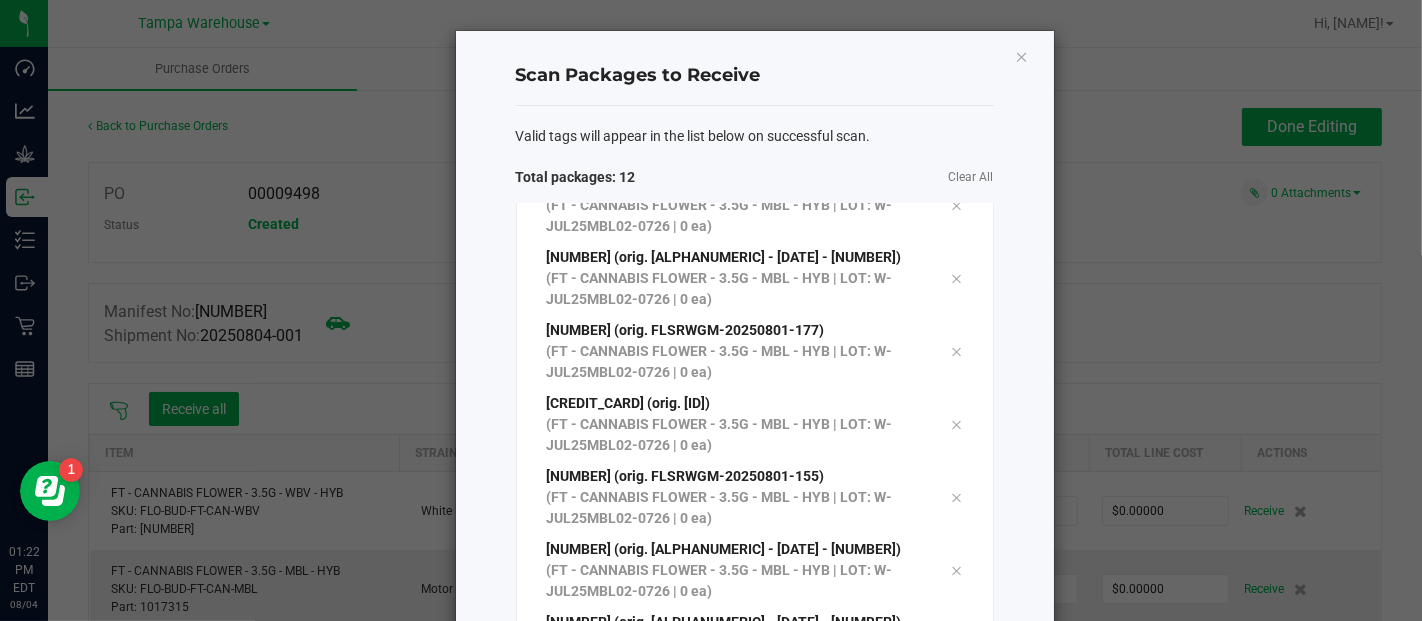 click on "Clear All" 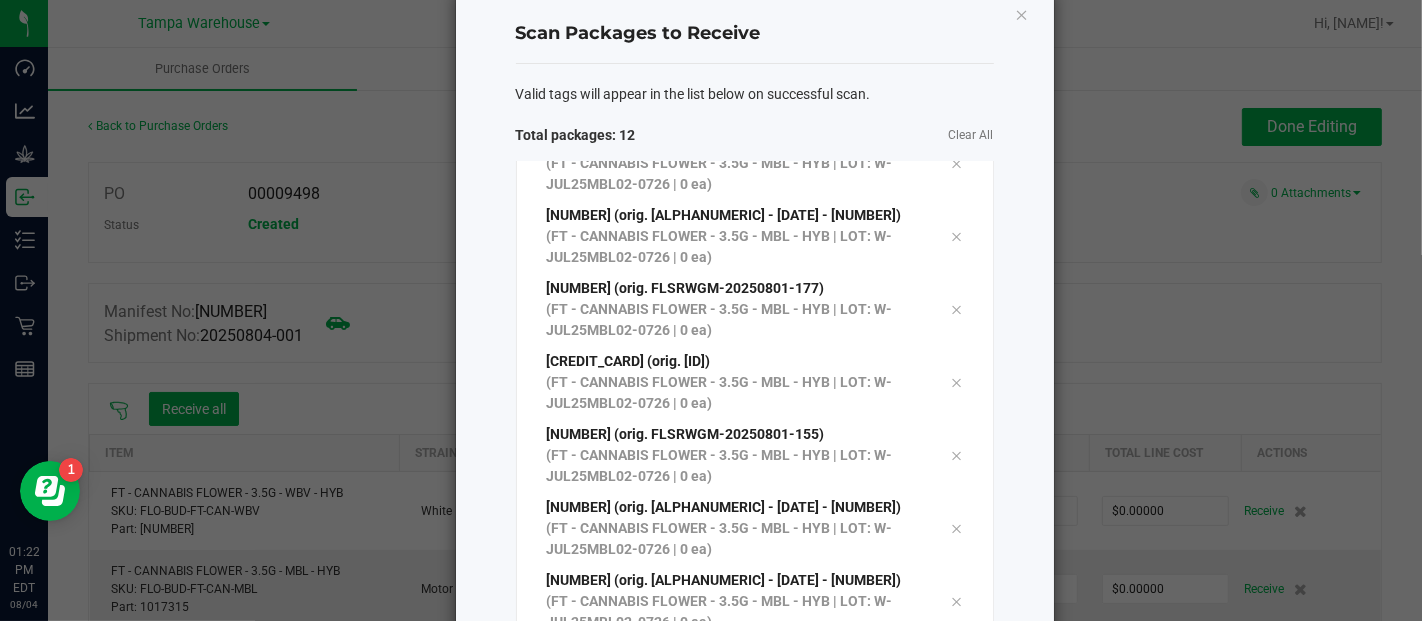 scroll, scrollTop: 44, scrollLeft: 0, axis: vertical 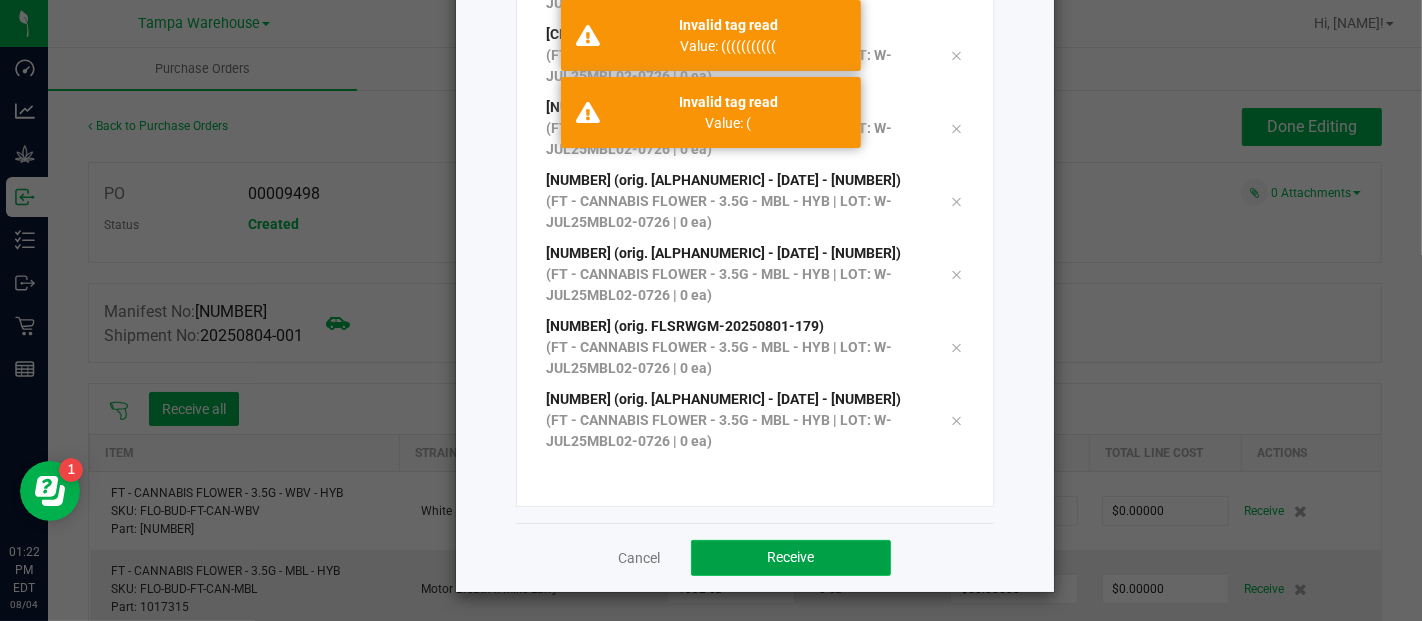 click on "Receive" 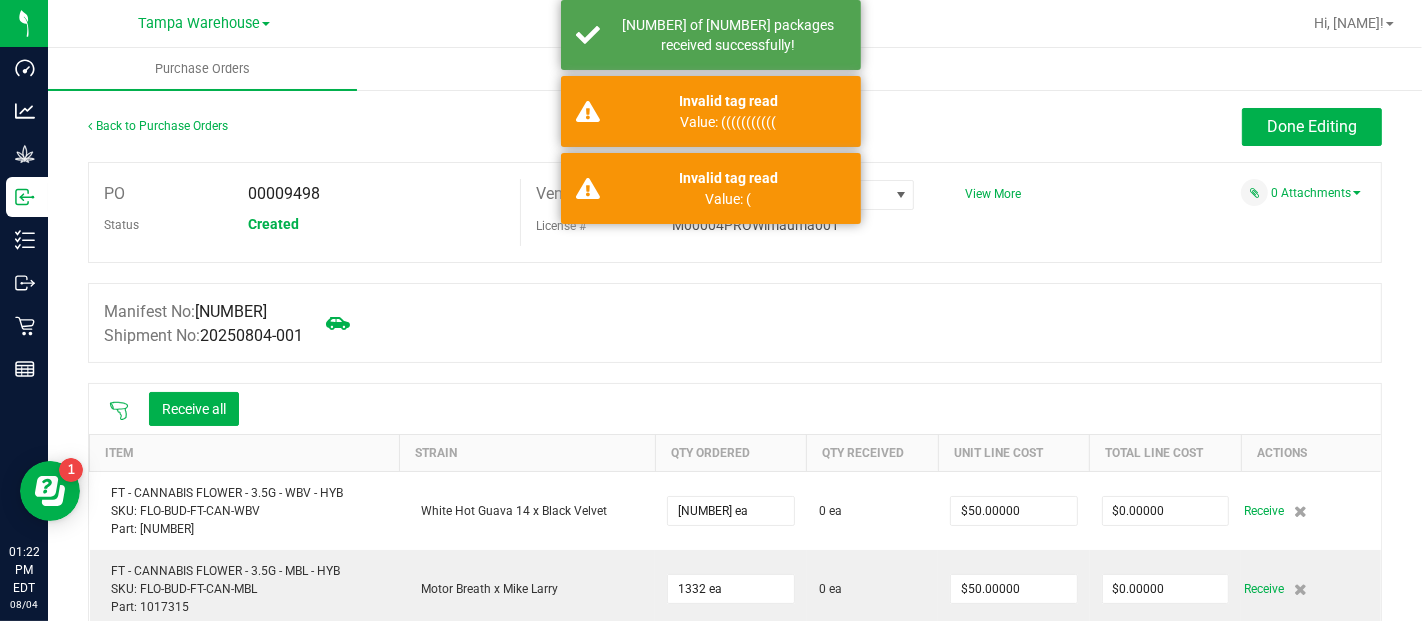 click 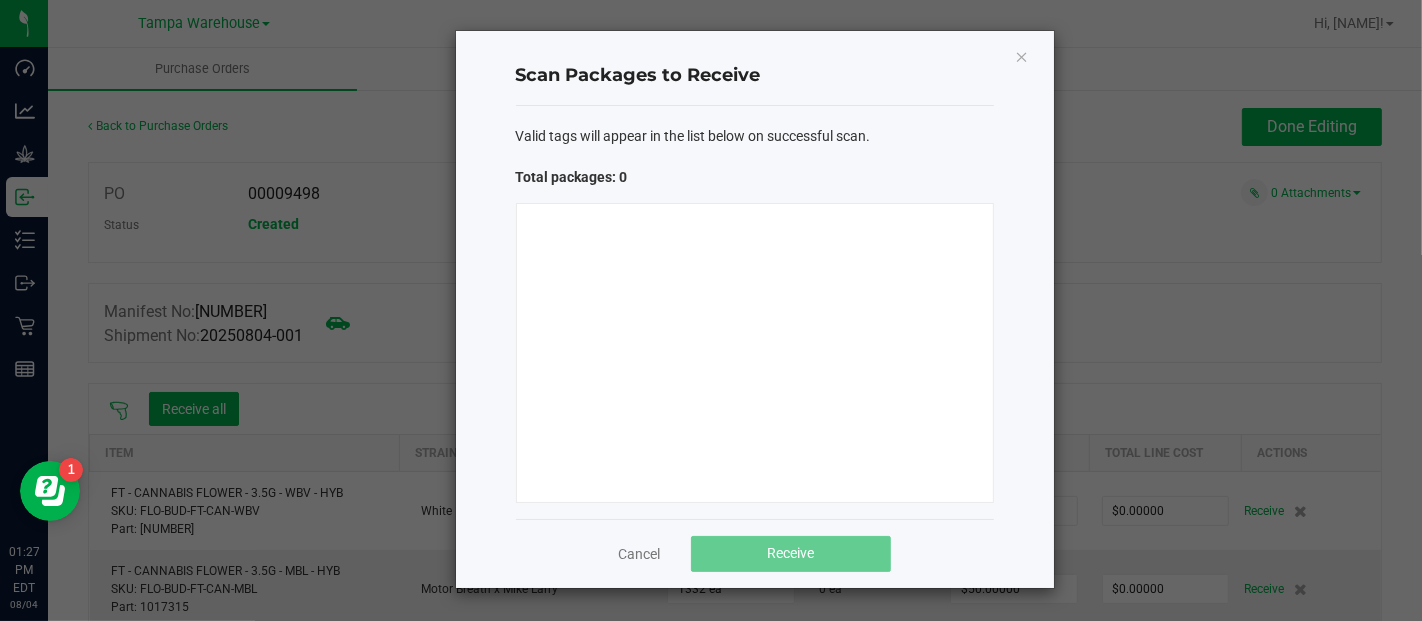 click on "Scan Packages to Receive   Valid tags will appear in the list below on successful scan.   Total packages: 0   Cancel   Receive" 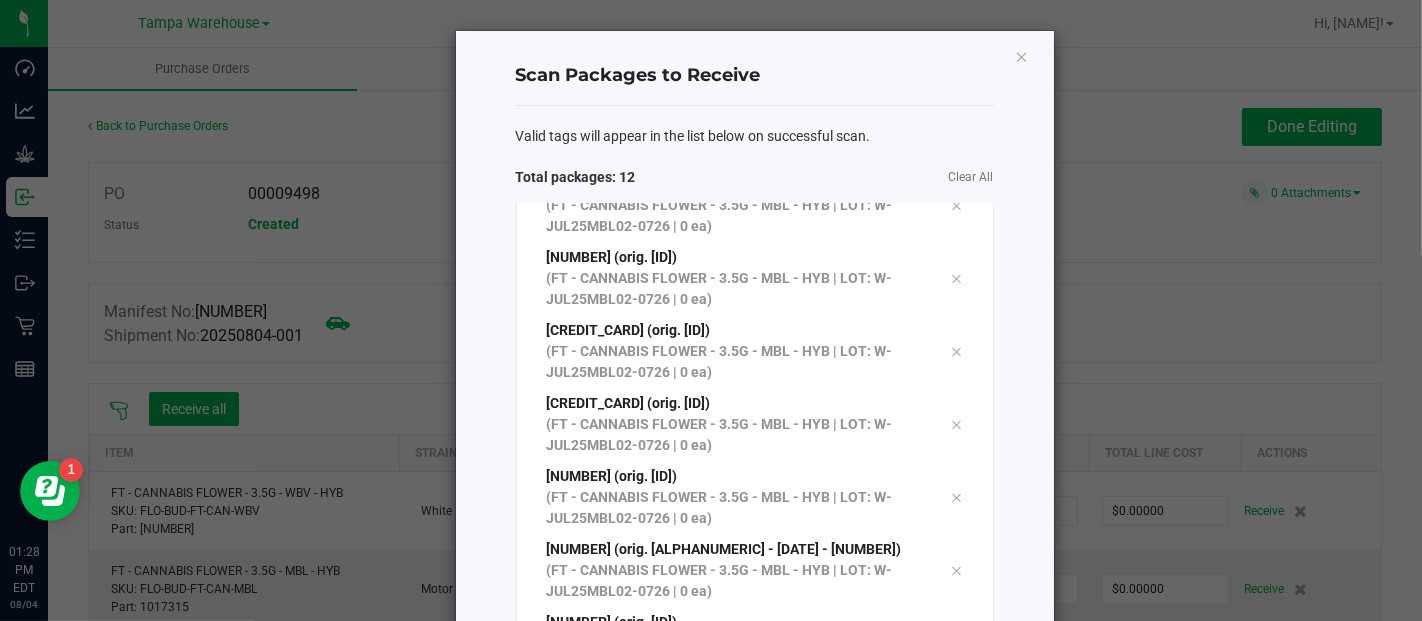 scroll, scrollTop: 254, scrollLeft: 0, axis: vertical 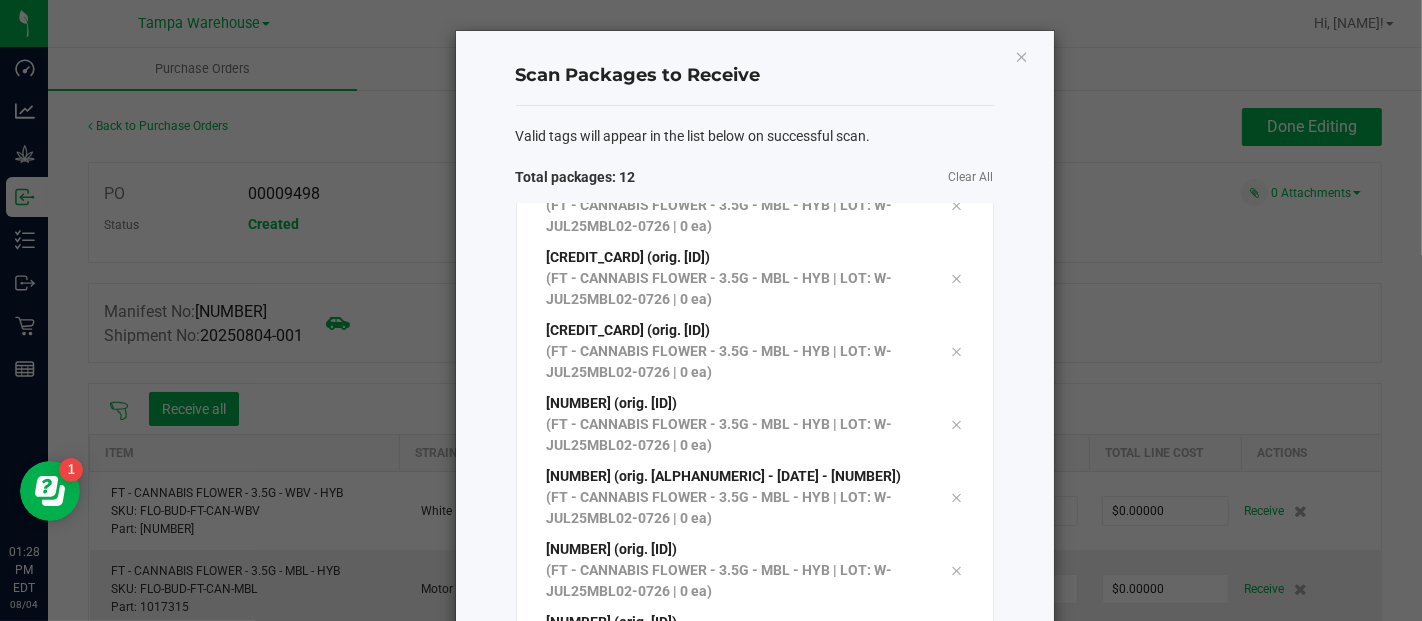 click on "Clear All" 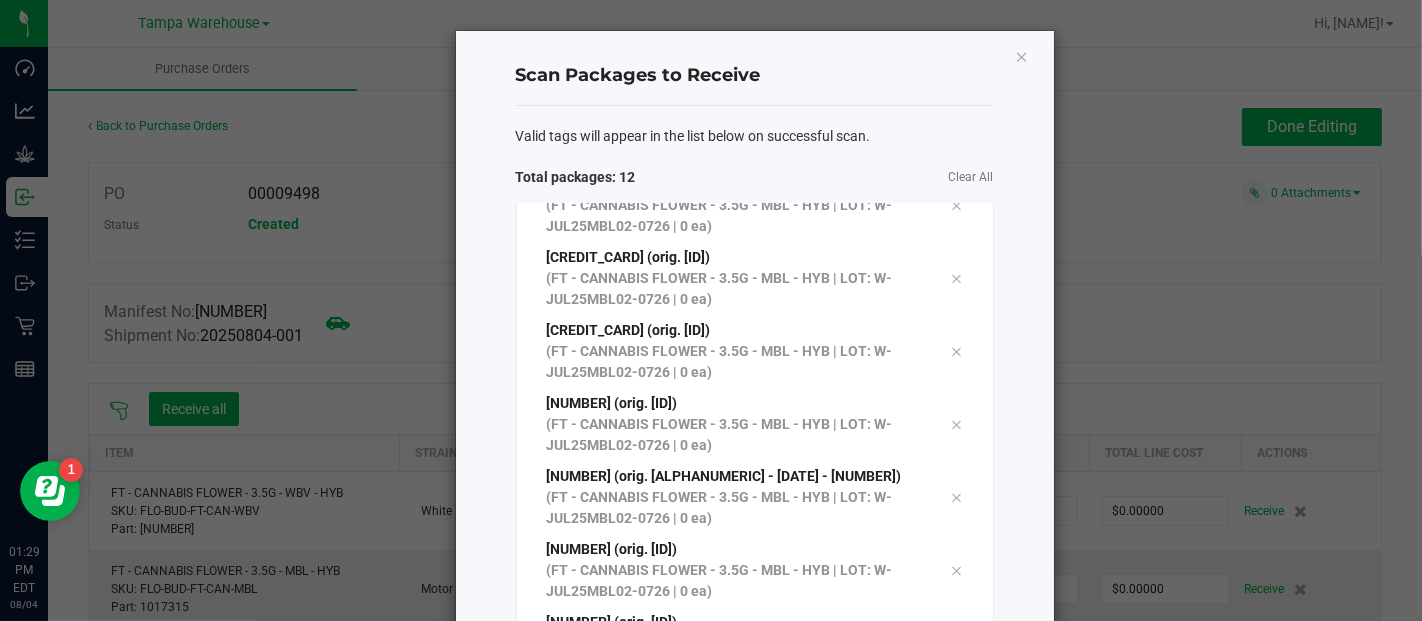 scroll, scrollTop: 44, scrollLeft: 0, axis: vertical 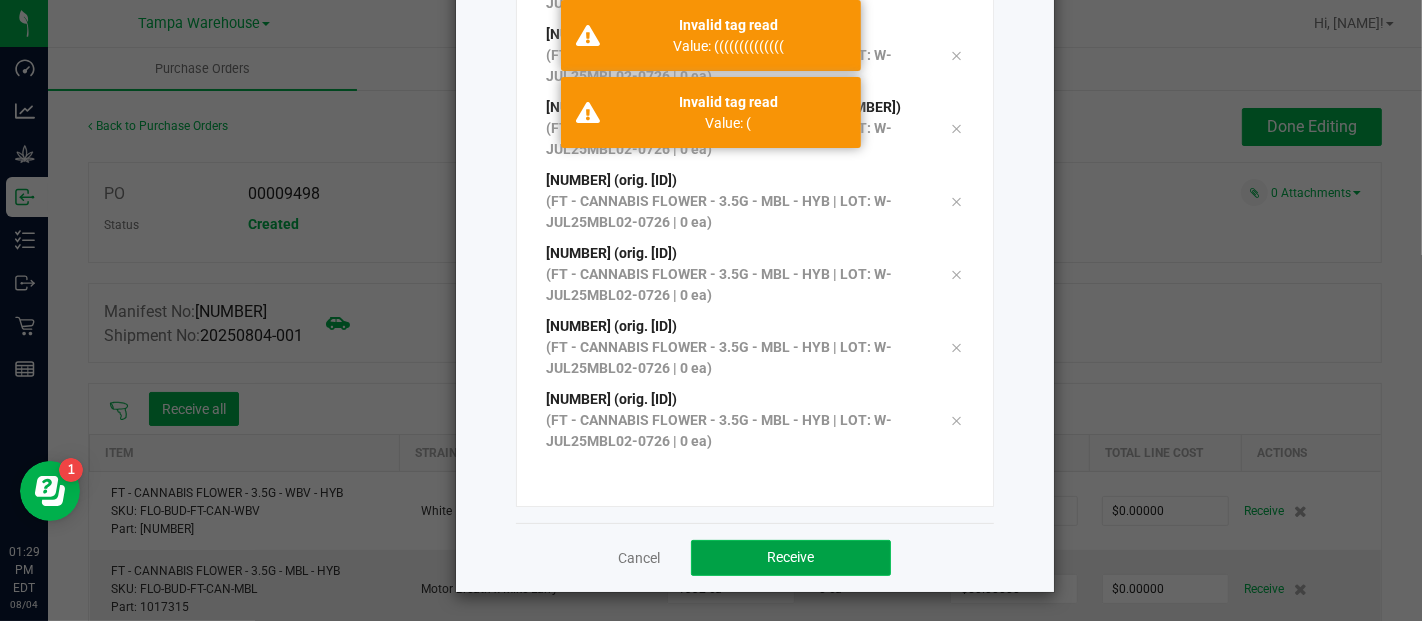 click on "Receive" 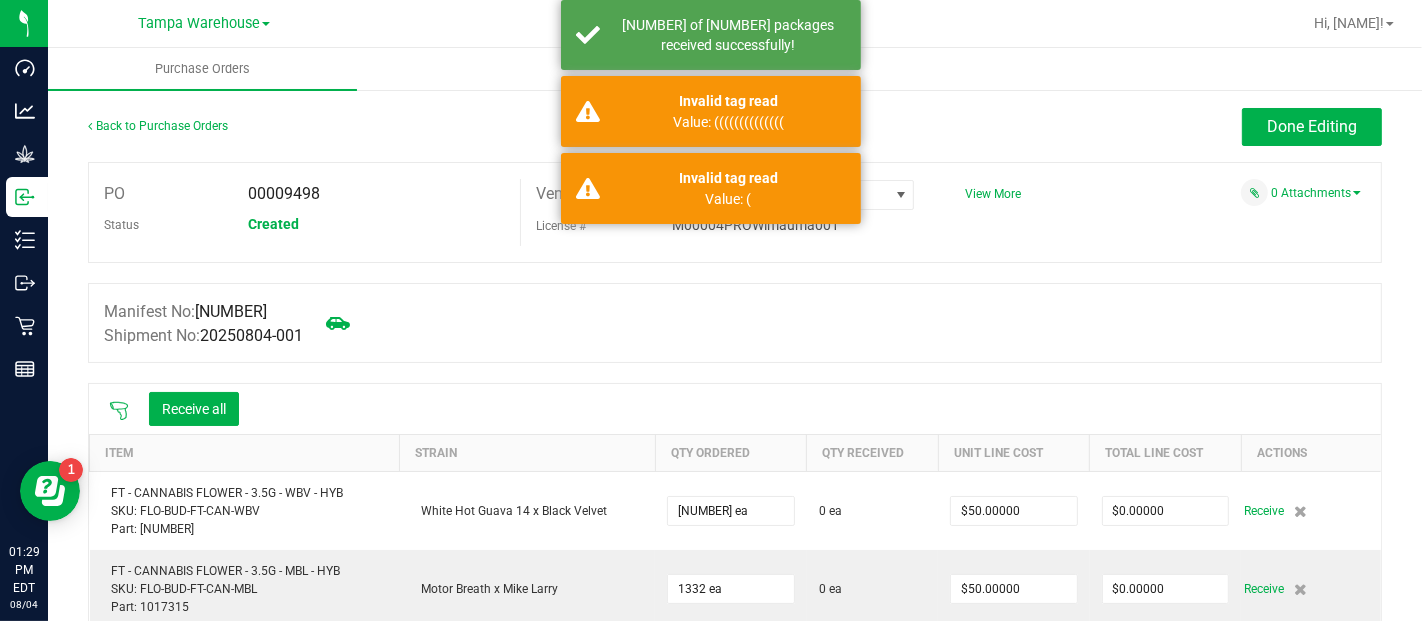 click 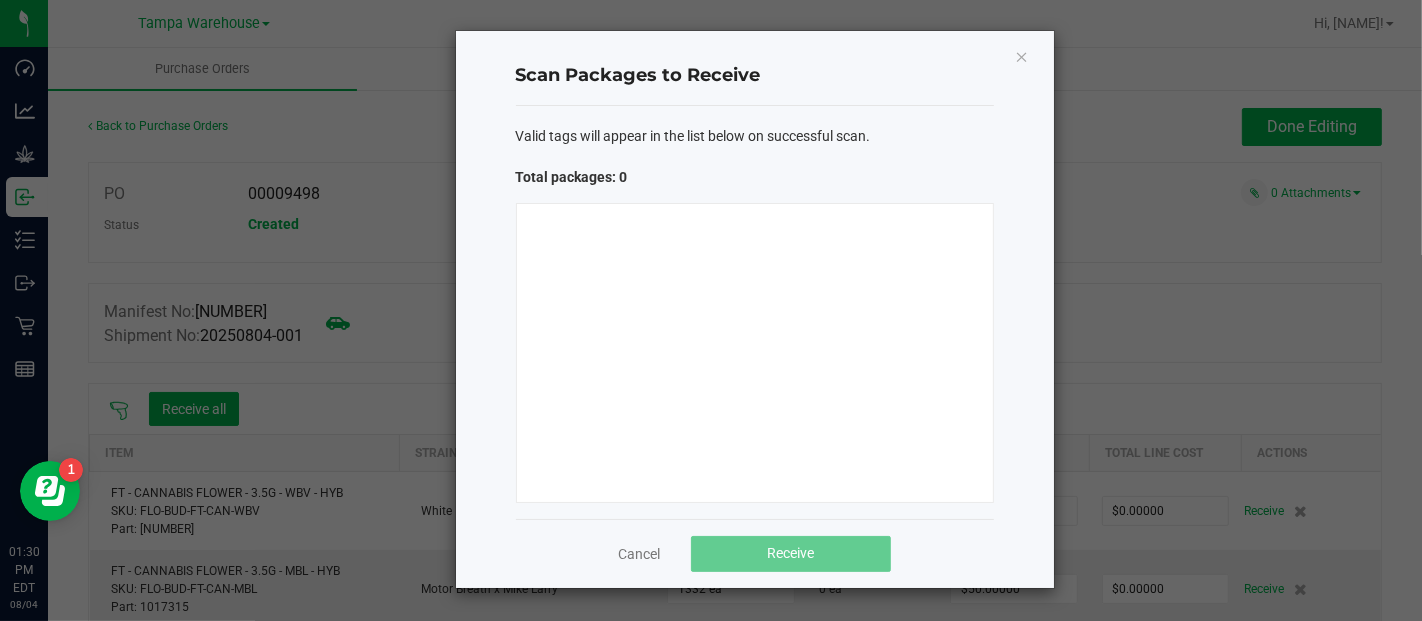 type 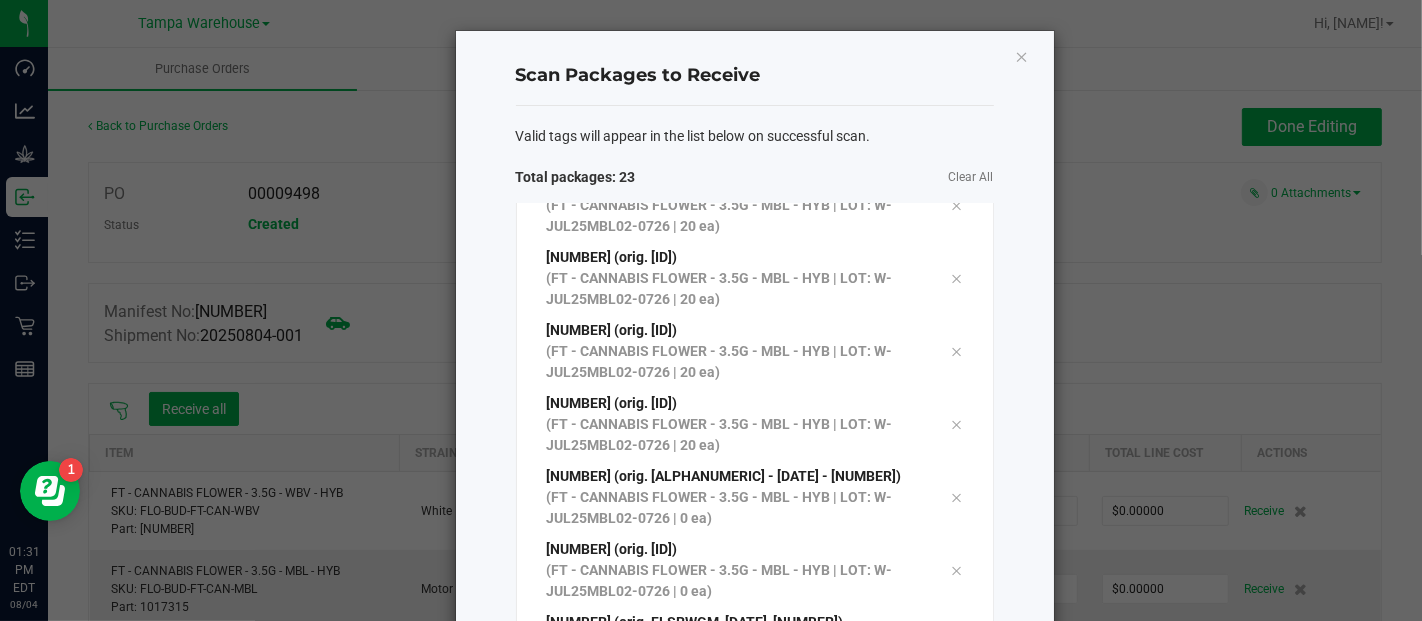 scroll, scrollTop: 1130, scrollLeft: 0, axis: vertical 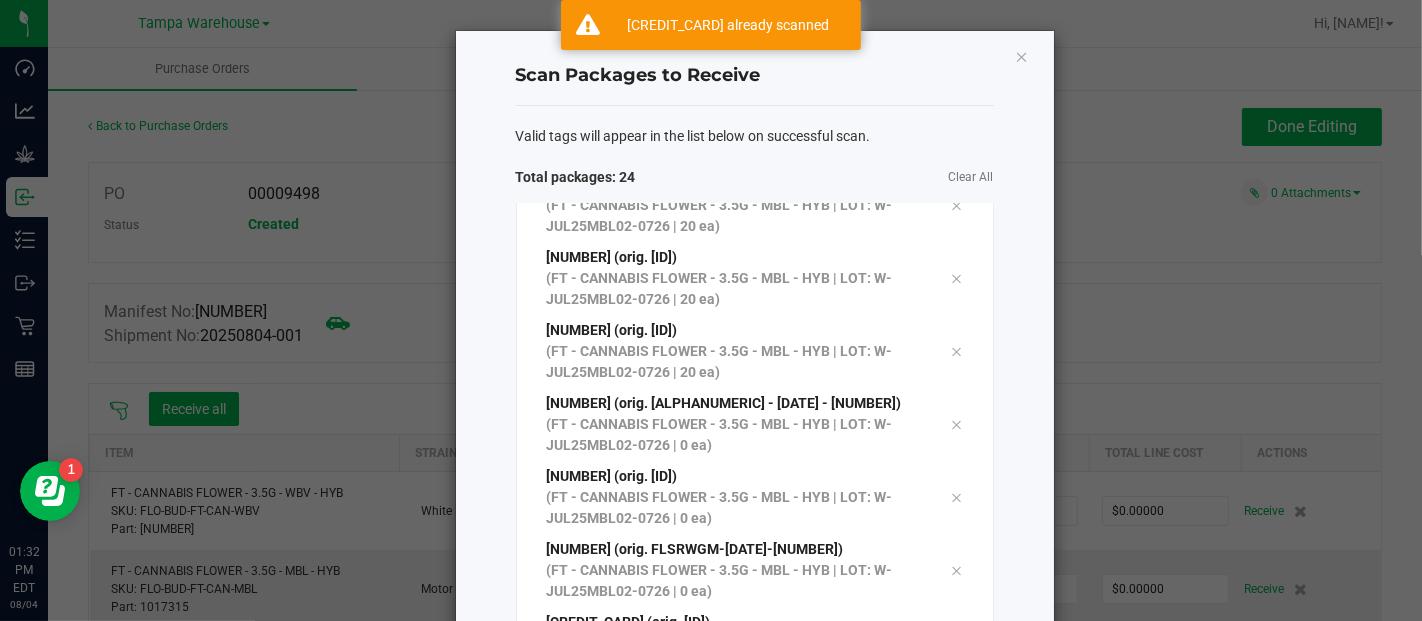 click on "Clear All" 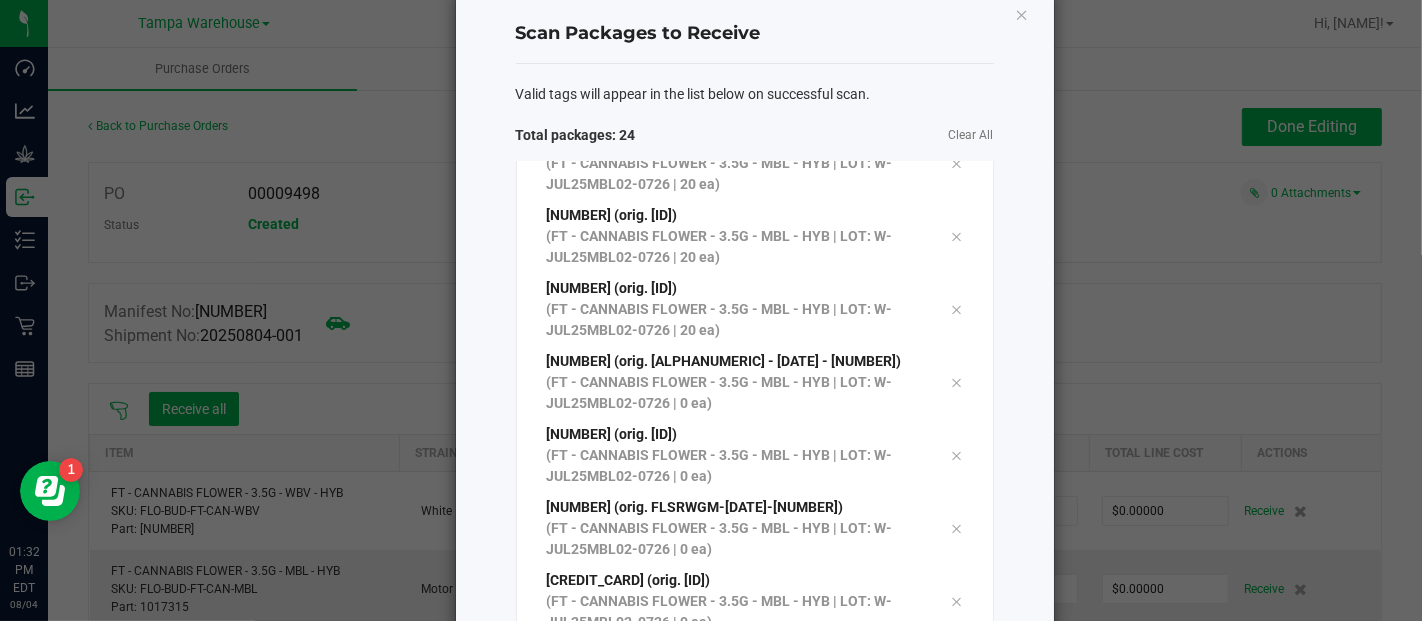 scroll, scrollTop: 44, scrollLeft: 0, axis: vertical 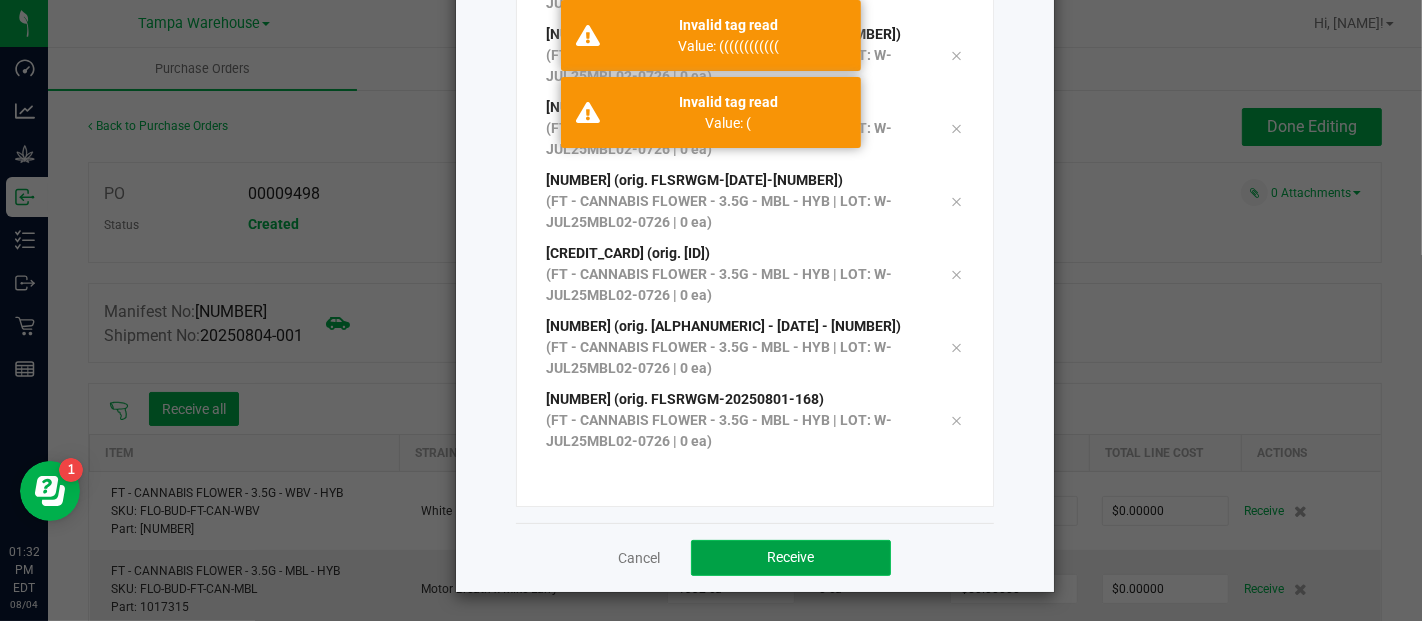 click on "Receive" 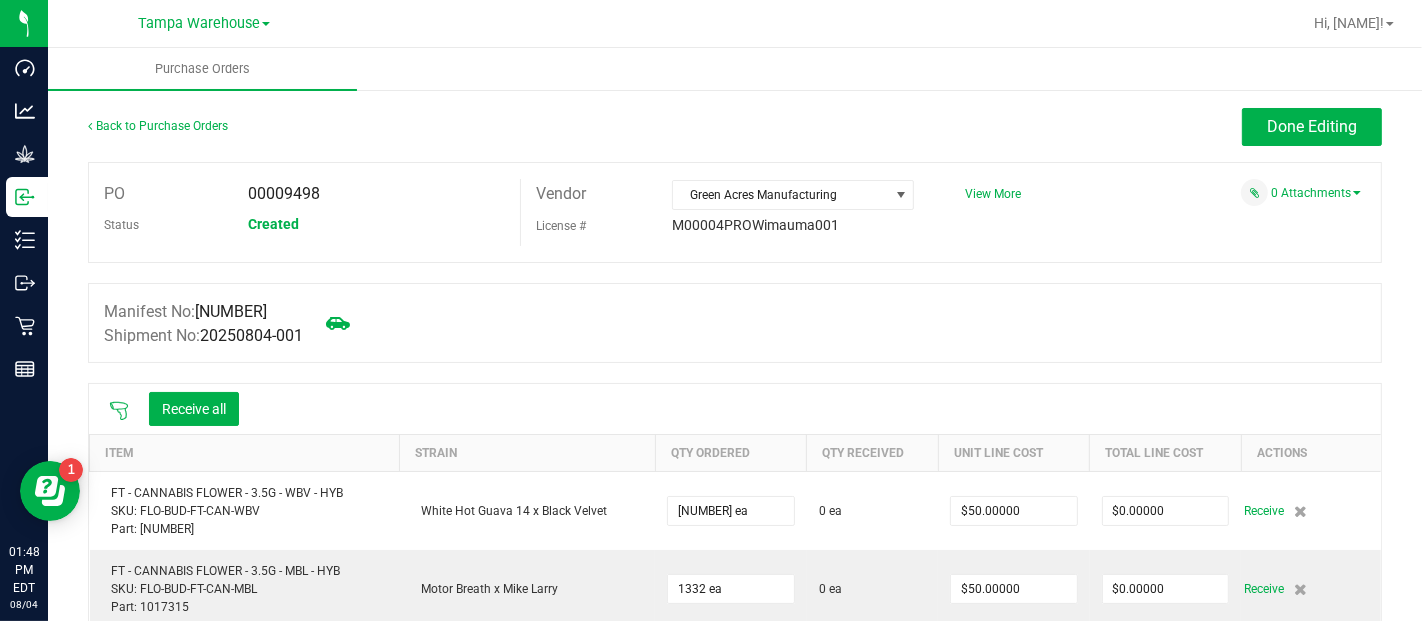 click 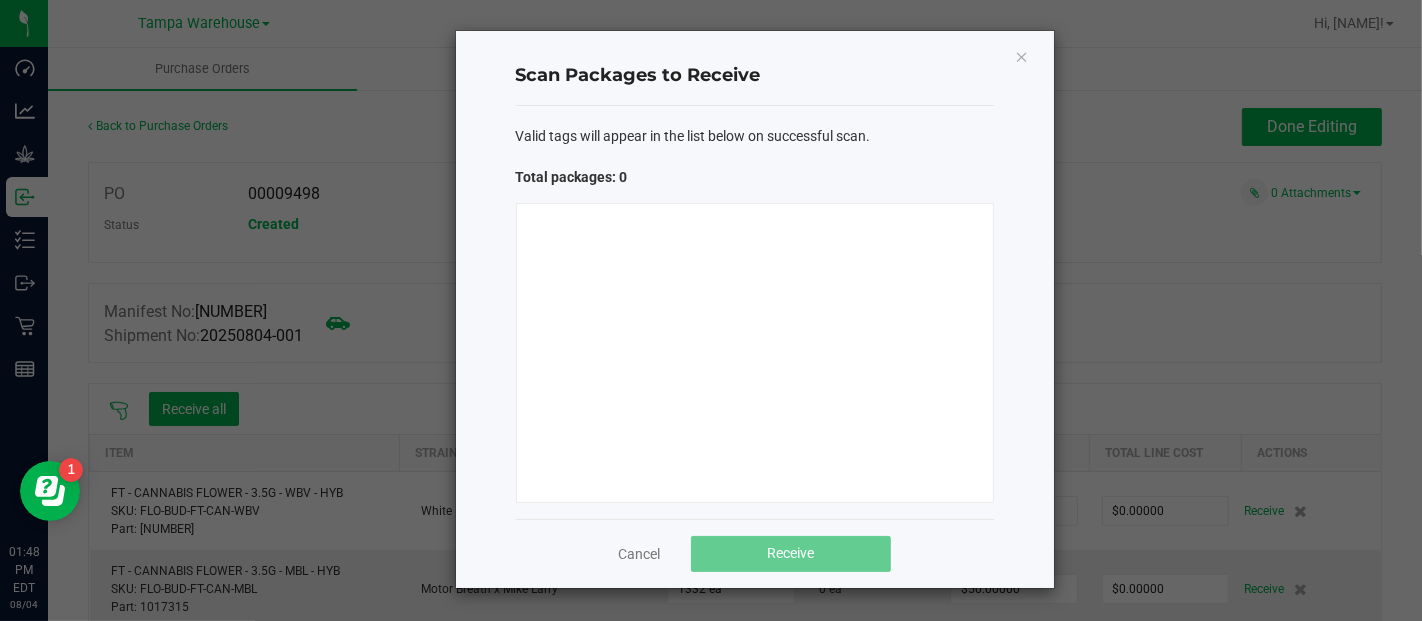 type 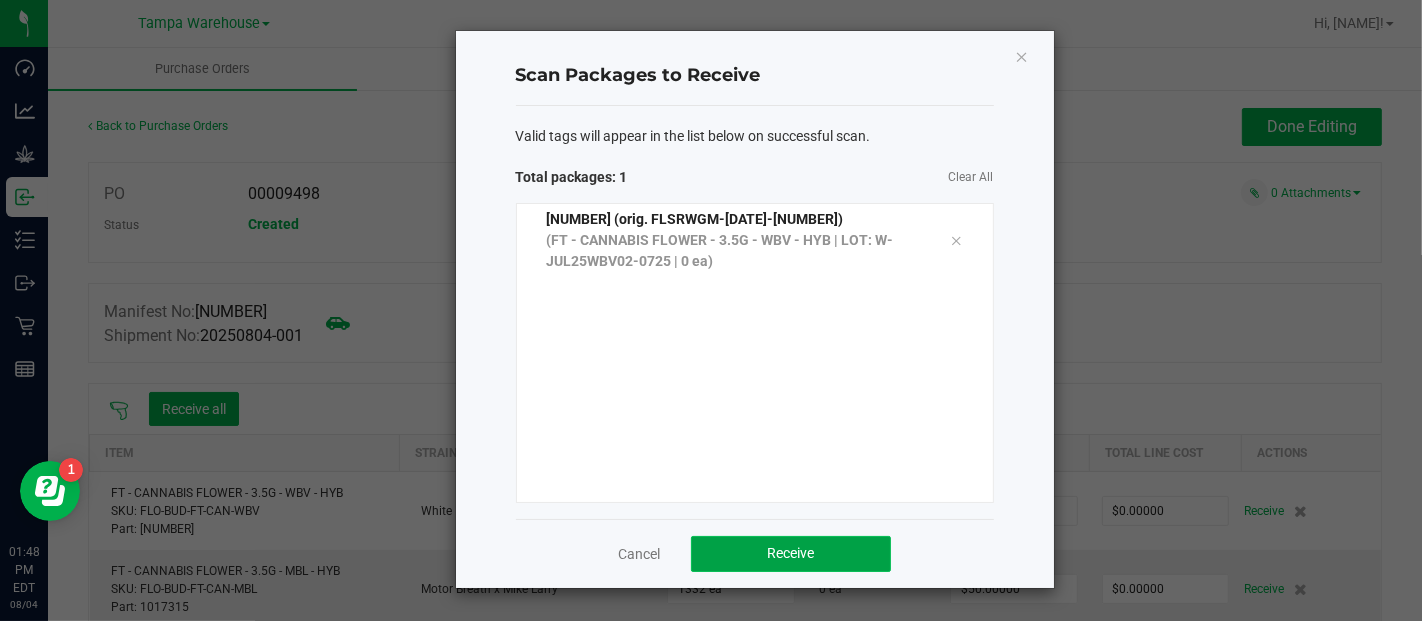 click on "Receive" 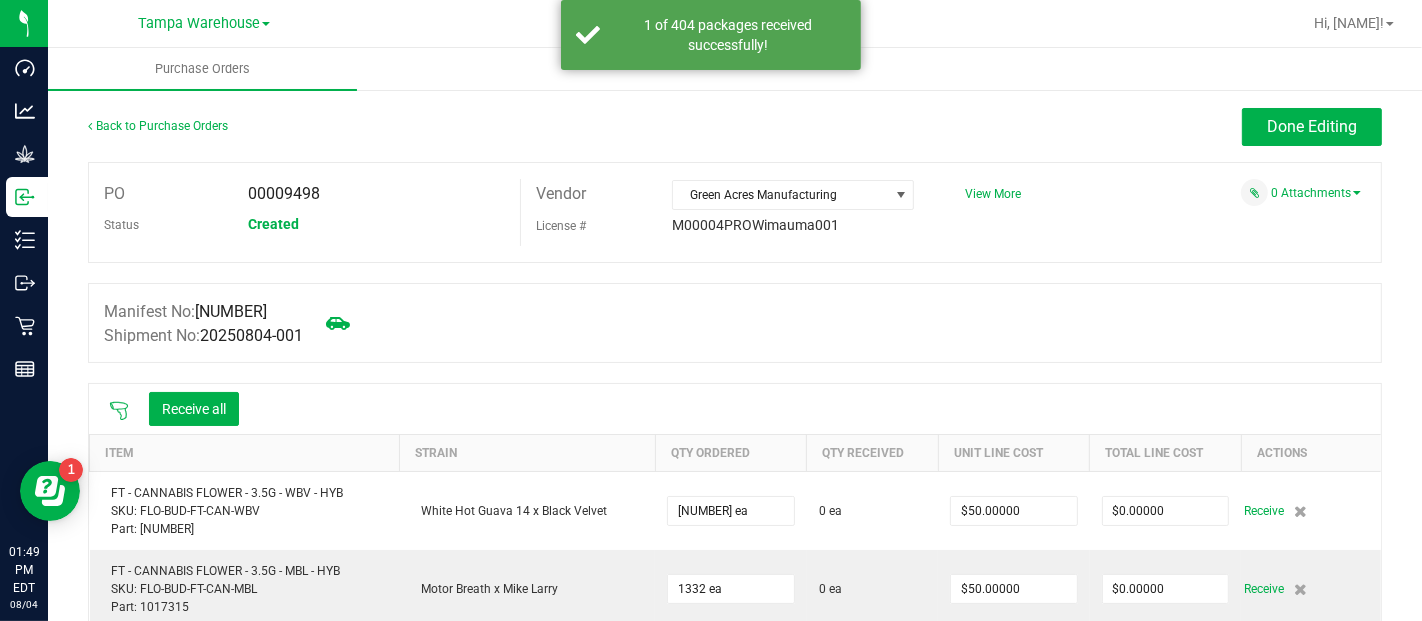 click 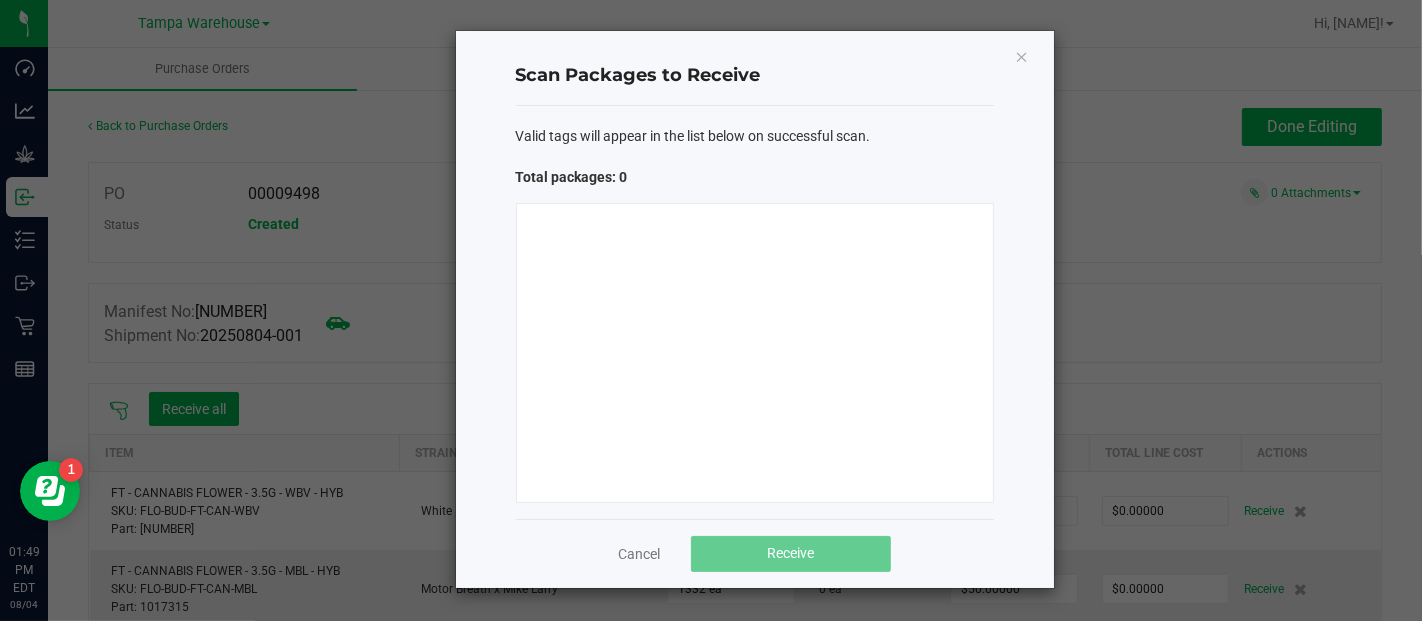 type 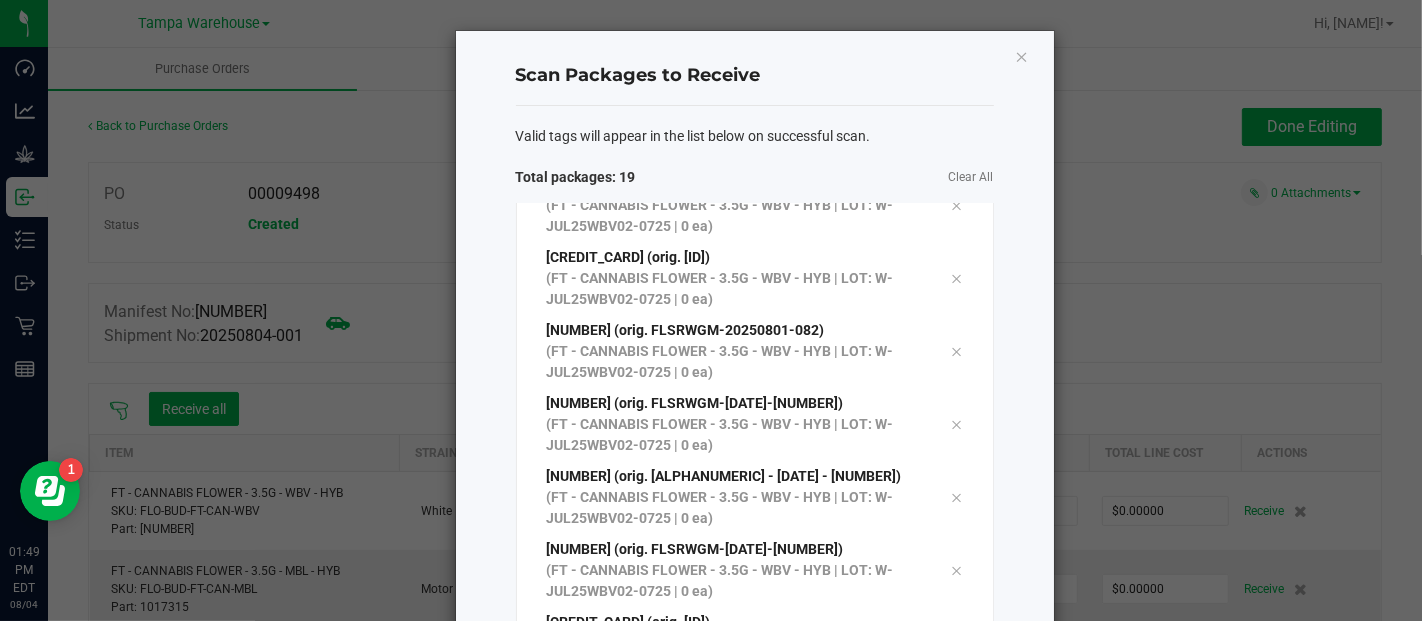 scroll, scrollTop: 838, scrollLeft: 0, axis: vertical 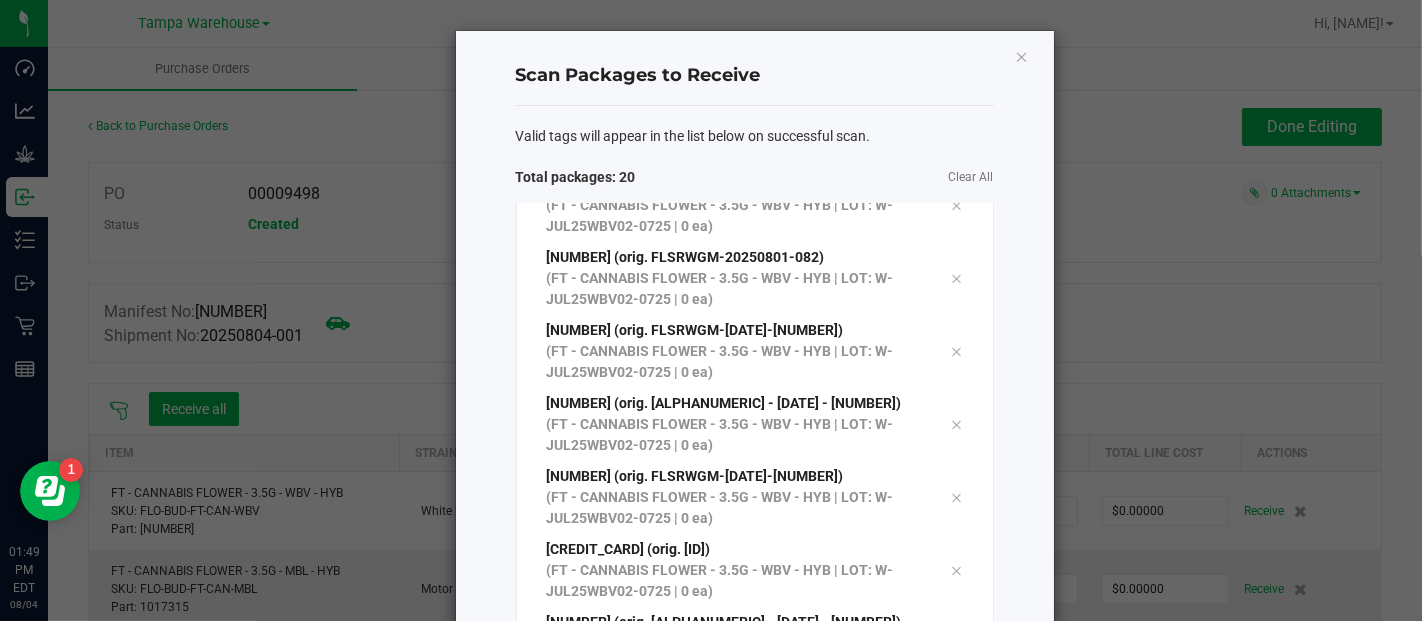 click on "Valid tags will appear in the list below on successful scan.   Total packages: 20   Clear All  5135170121235260 (orig. FLSRWGM-20250801-078)  (FT - CANNABIS FLOWER - 3.5G - WBV - HYB | LOT: W-JUL25WBV02-0725 | 0 ea) 5452213380105311 (orig. FLSRWGM-20250801-101)  (FT - CANNABIS FLOWER - 3.5G - WBV - HYB | LOT: W-JUL25WBV02-0725 | 0 ea) 5252778632619813 (orig. FLSRWGM-20250801-079)  (FT - CANNABIS FLOWER - 3.5G - WBV - HYB | LOT: W-JUL25WBV02-0725 | 0 ea) 5542355370450314 (orig. FLSRWGM-20250801-025)  (FT - CANNABIS FLOWER - 3.5G - WBV - HYB | LOT: W-JUL25WBV02-0725 | 0 ea) 6486673854513655 (orig. FLSRWGM-20250801-056)  (FT - CANNABIS FLOWER - 3.5G - WBV - HYB | LOT: W-JUL25WBV02-0725 | 0 ea) 5769736056689445 (orig. FLSRWGM-20250801-092)  (FT - CANNABIS FLOWER - 3.5G - WBV - HYB | LOT: W-JUL25WBV02-0725 | 0 ea) 5474826713774453 (orig. FLSRWGM-20250801-063)  (FT - CANNABIS FLOWER - 3.5G - WBV - HYB | LOT: W-JUL25WBV02-0725 | 0 ea) 4996099953588352 (orig. FLSRWGM-20250801-075)" 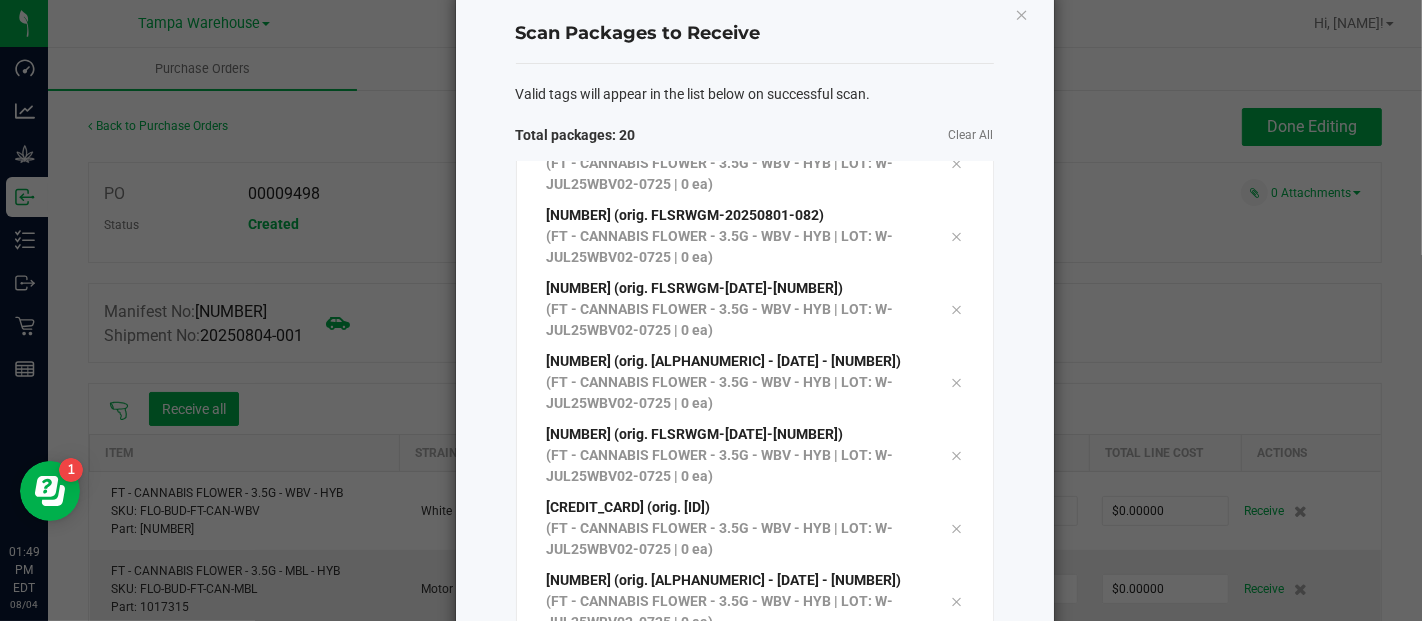 scroll, scrollTop: 44, scrollLeft: 0, axis: vertical 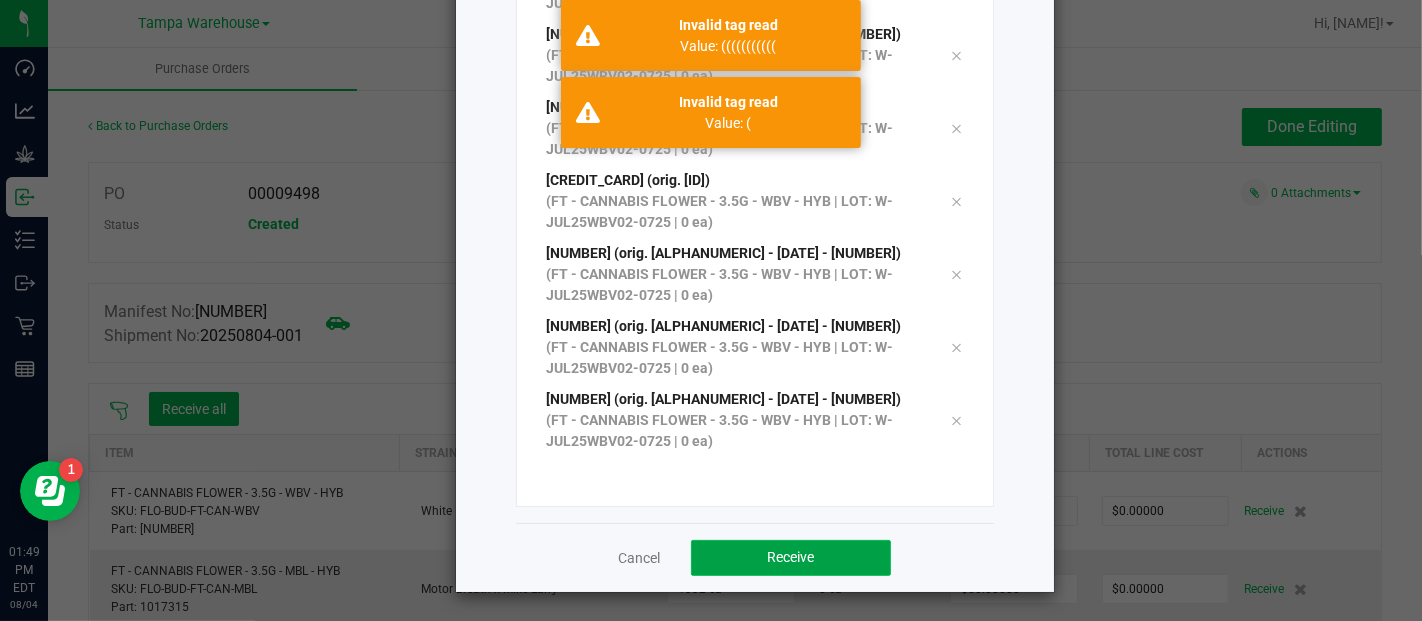 click on "Receive" 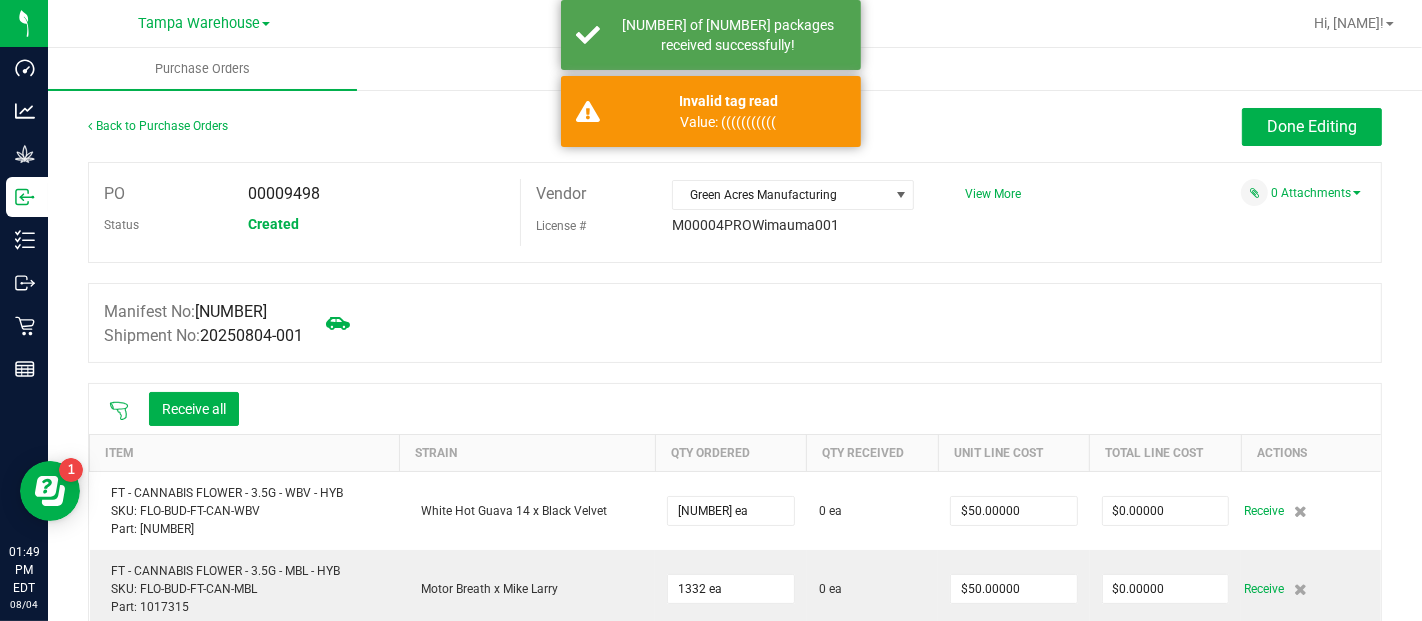 click 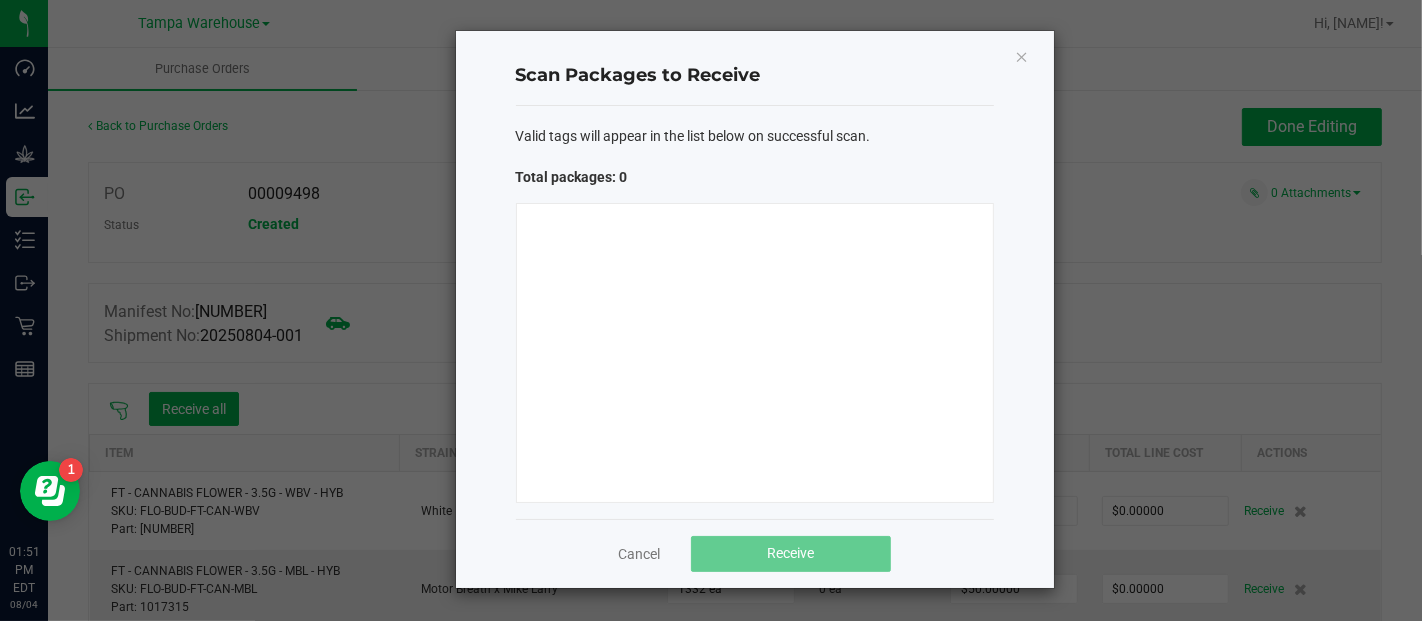 type 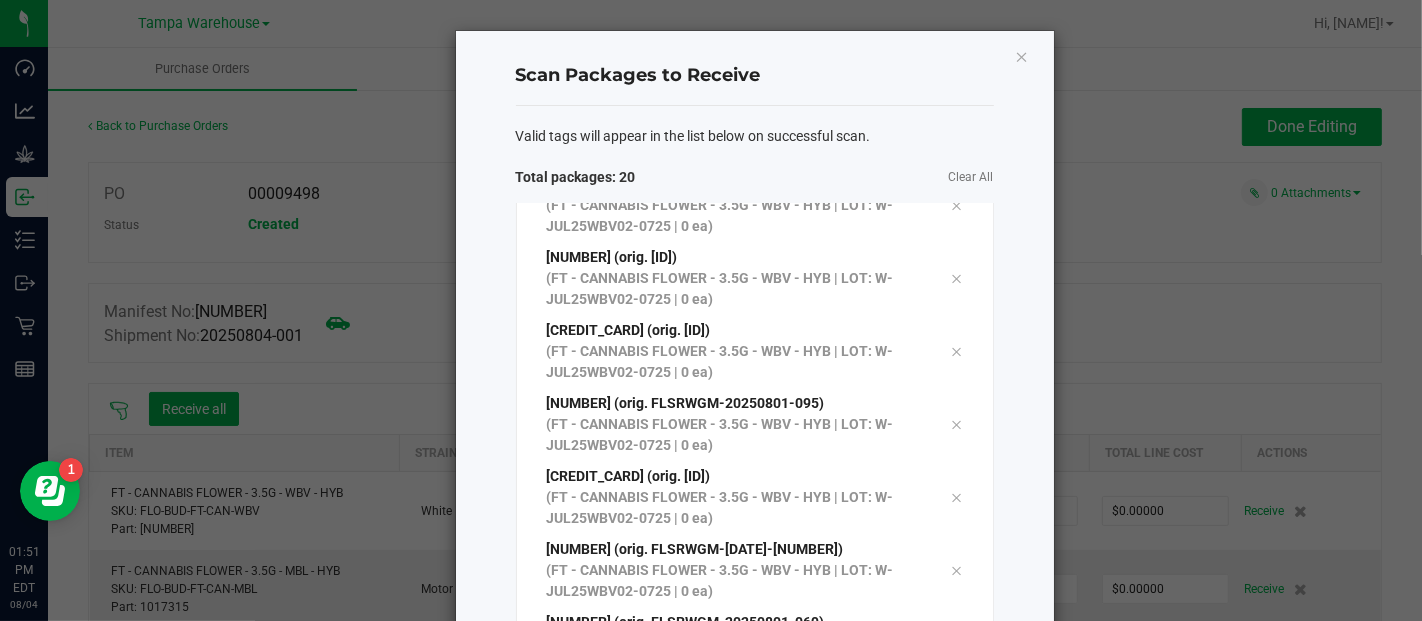 scroll, scrollTop: 838, scrollLeft: 0, axis: vertical 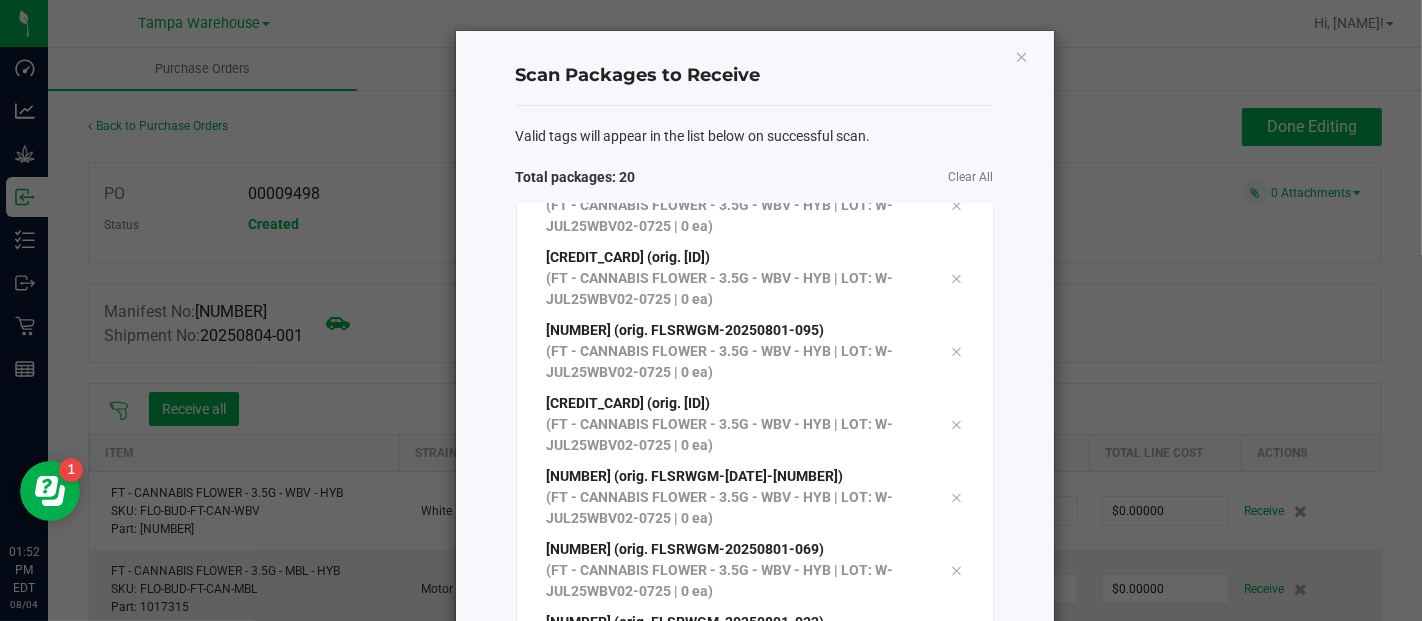 click on "Clear All" 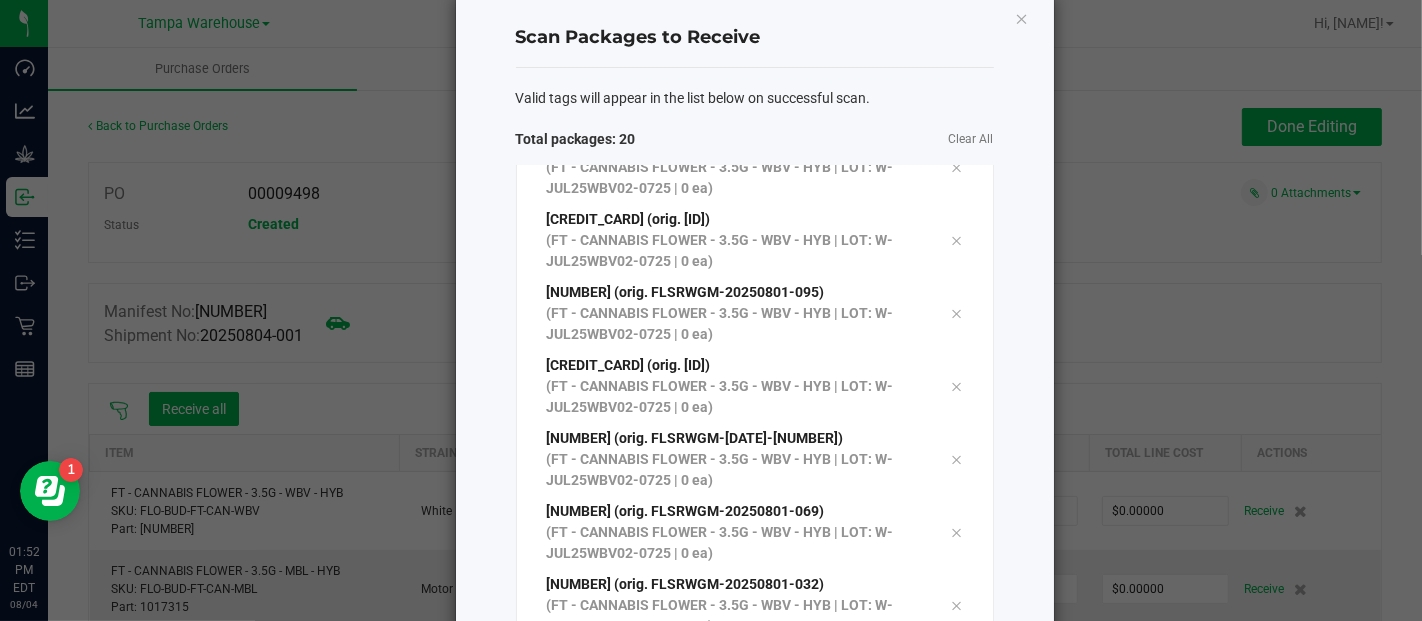 scroll, scrollTop: 44, scrollLeft: 0, axis: vertical 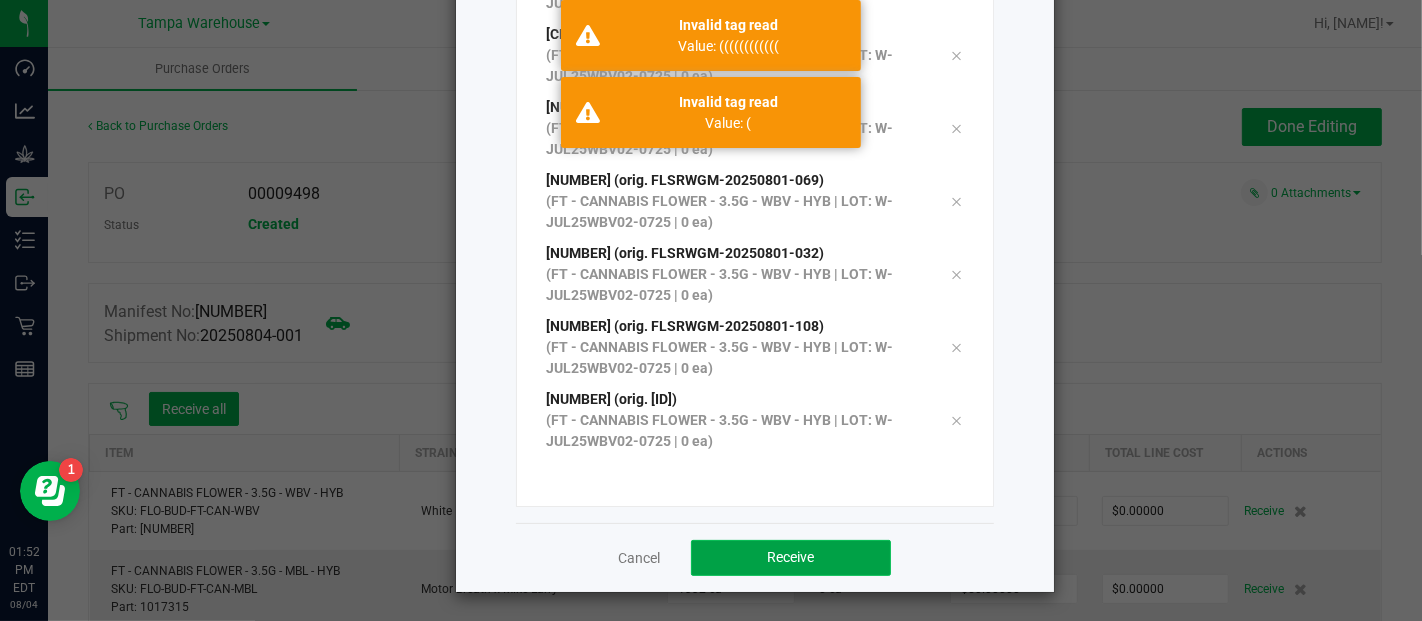 click on "Receive" 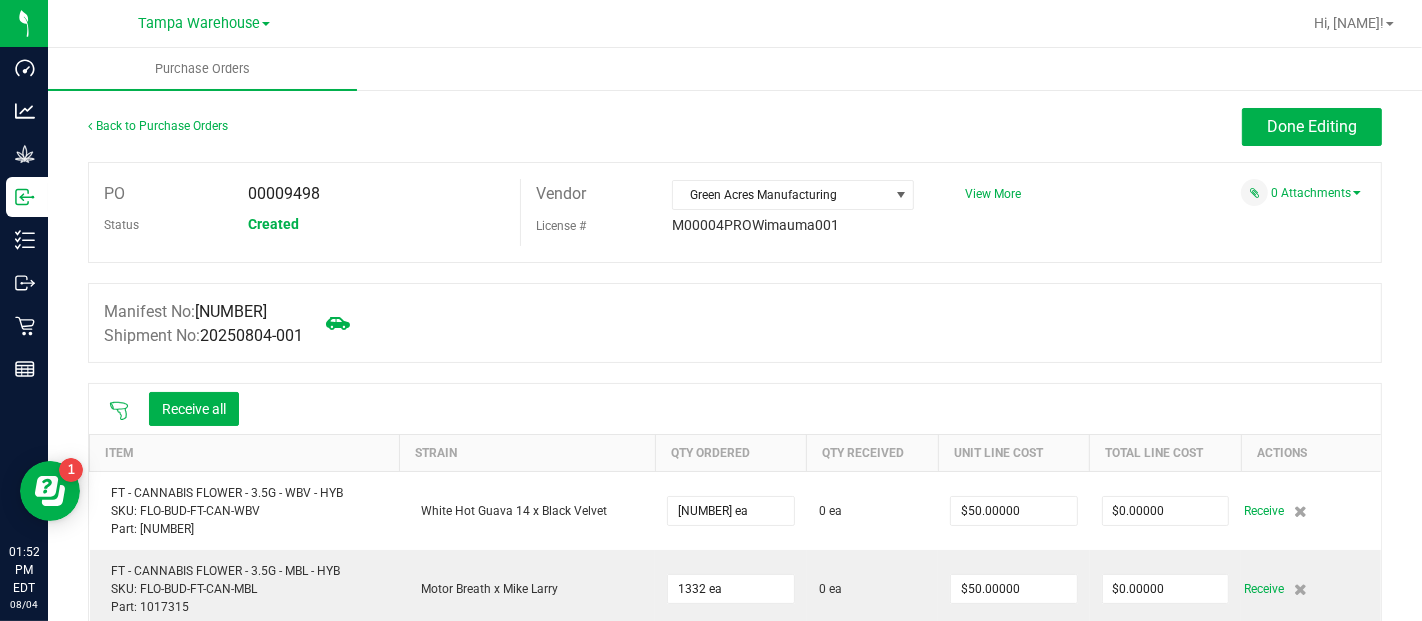 click 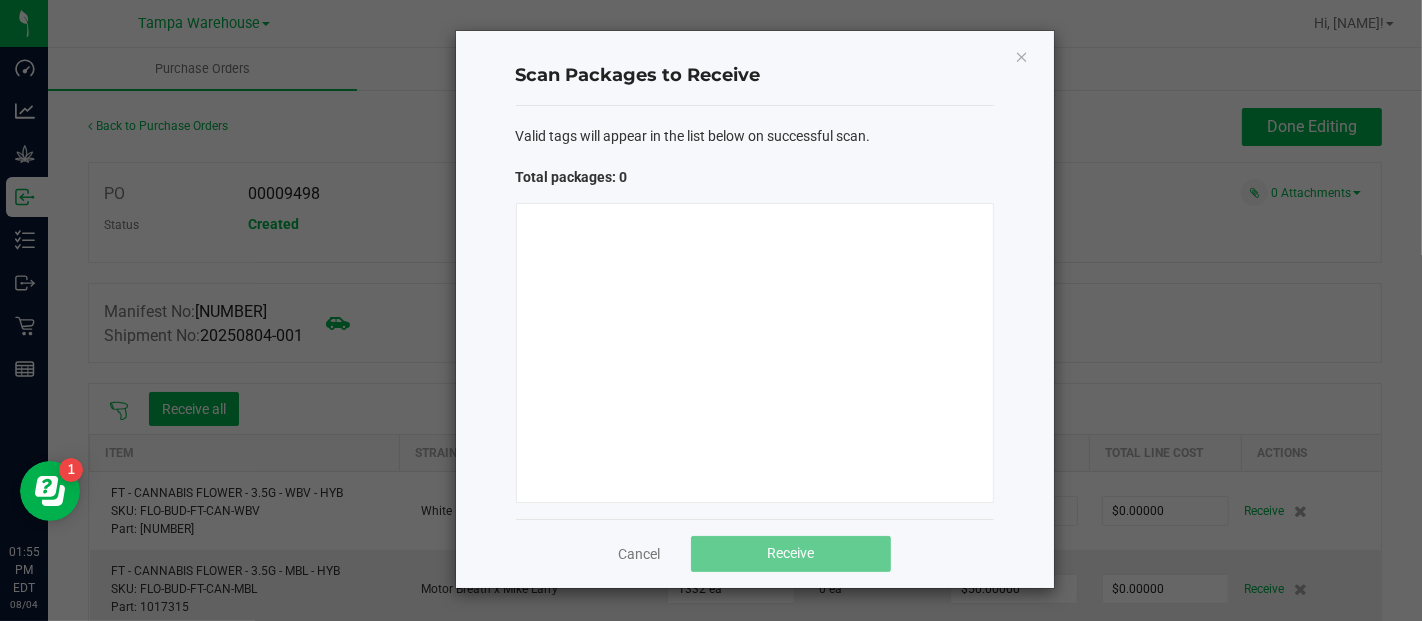 type 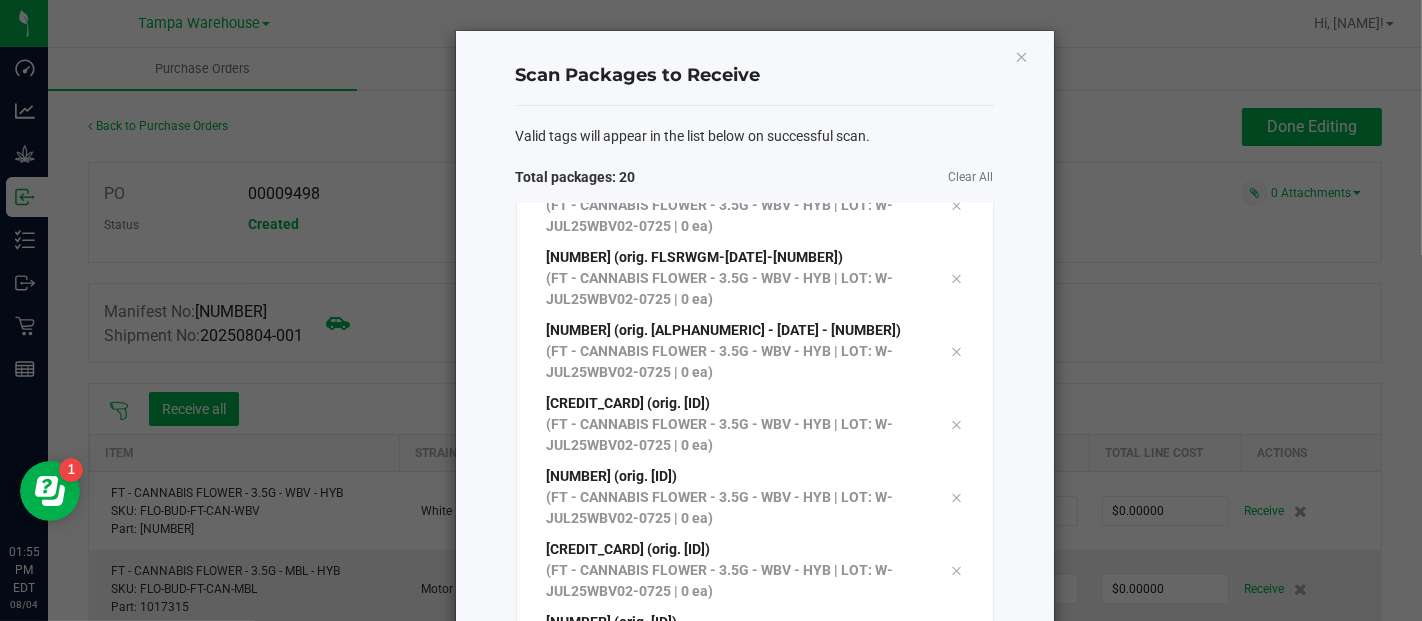 scroll, scrollTop: 838, scrollLeft: 0, axis: vertical 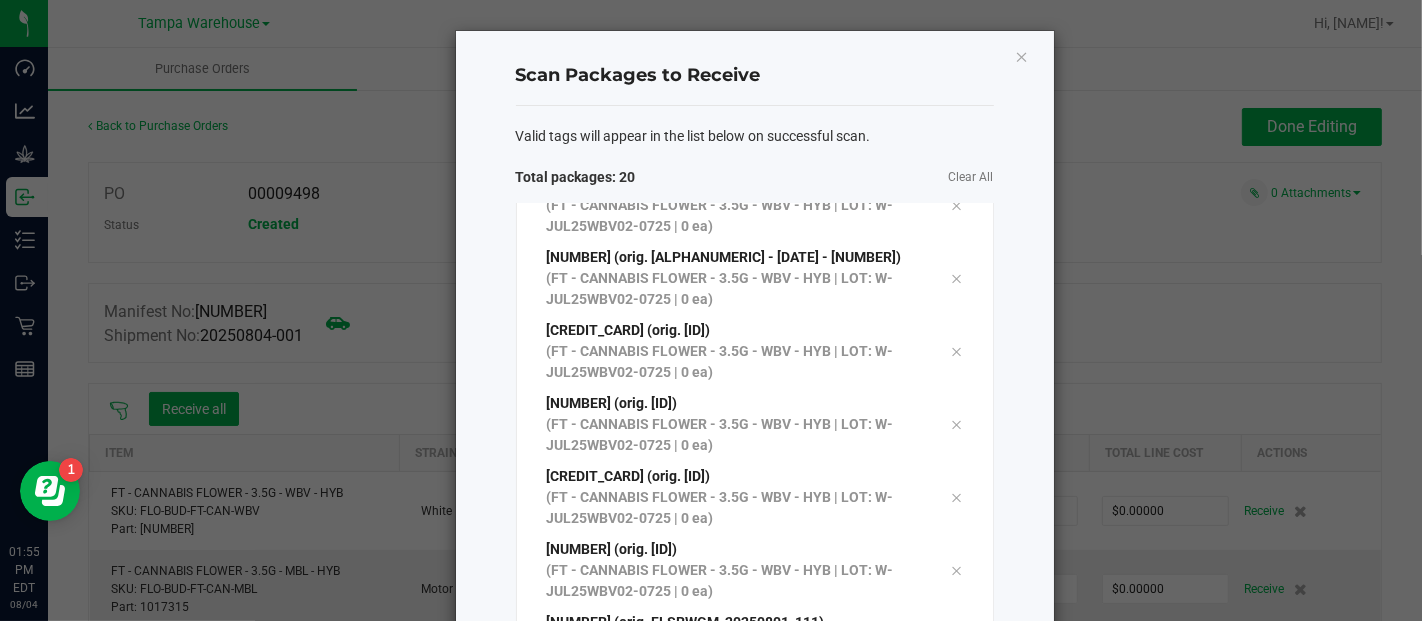 click on "Clear All" 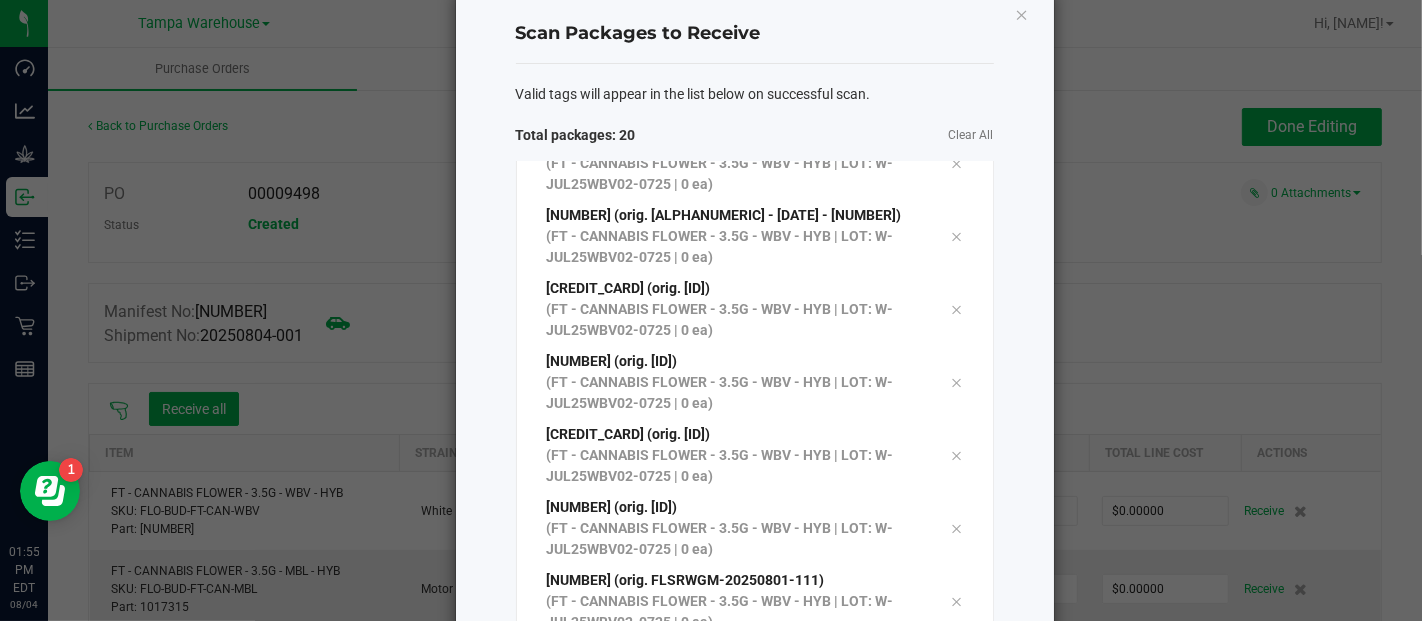 scroll, scrollTop: 44, scrollLeft: 0, axis: vertical 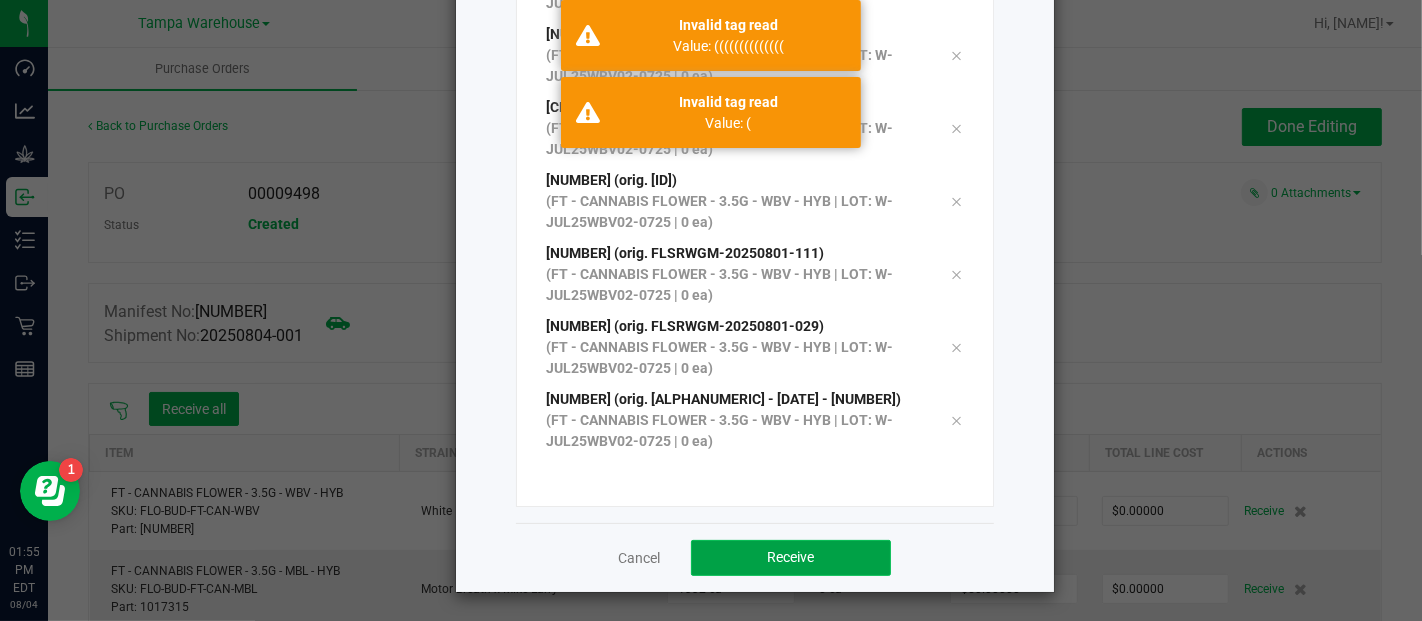 click on "Receive" 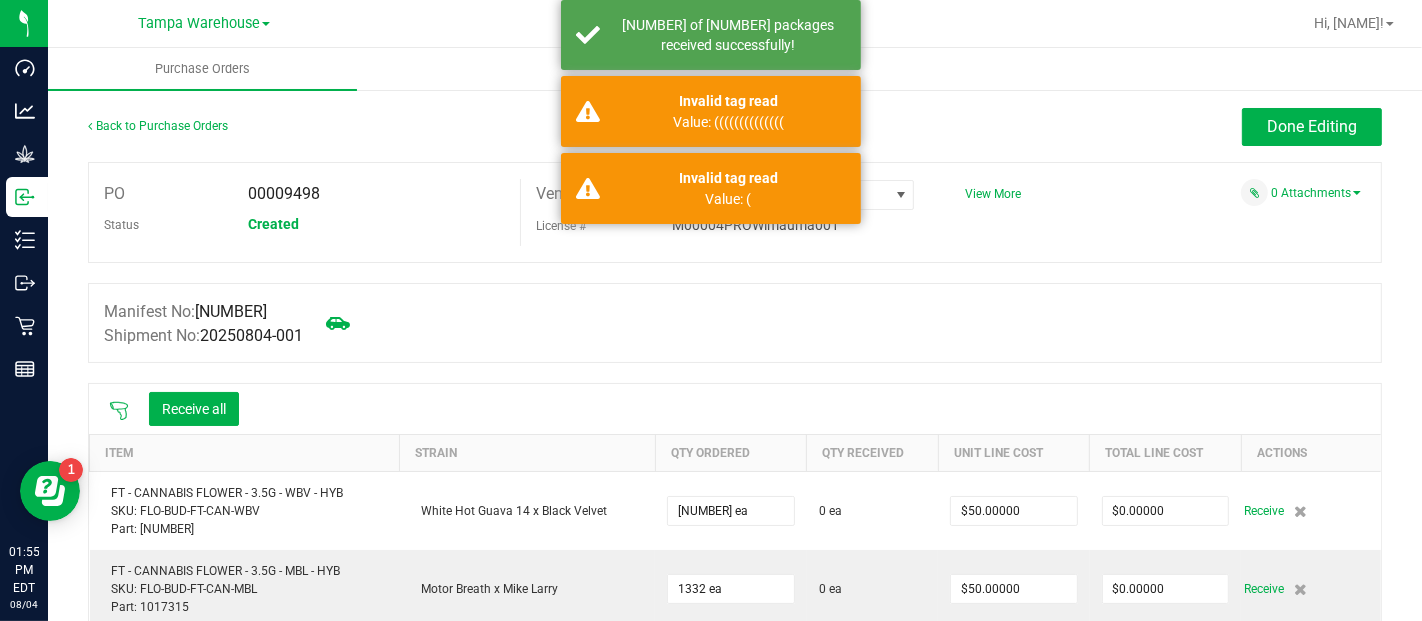 click 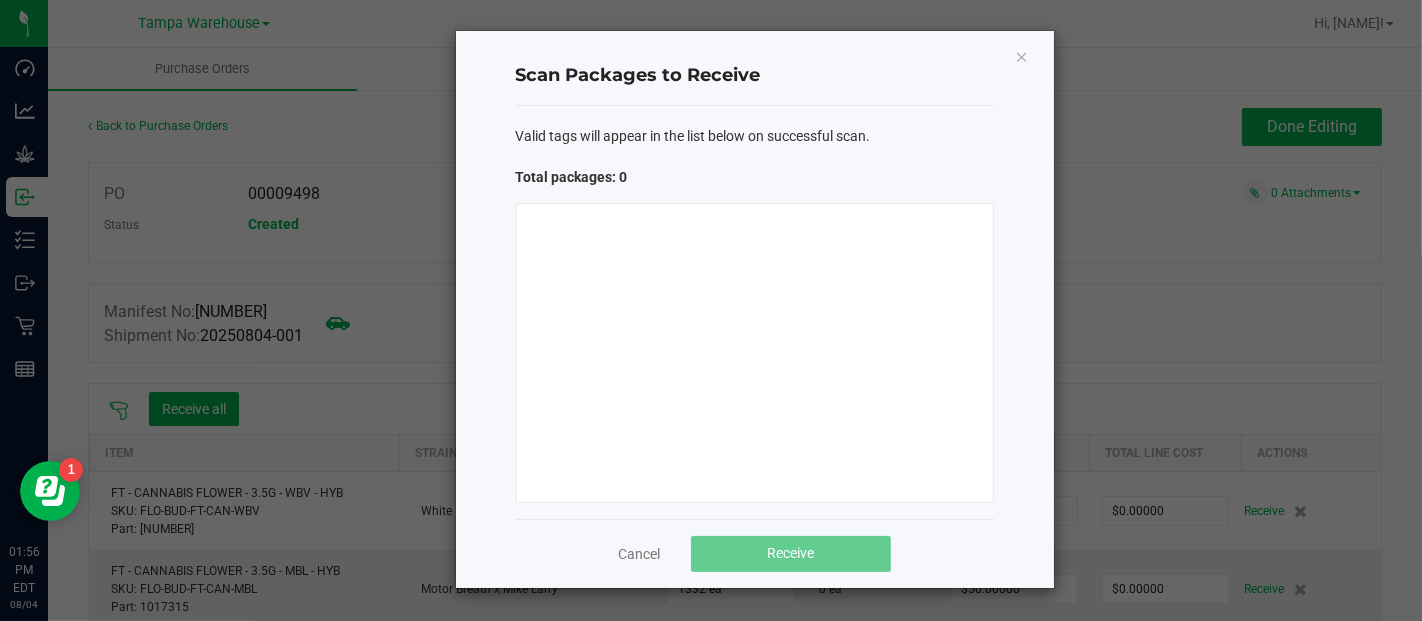 type 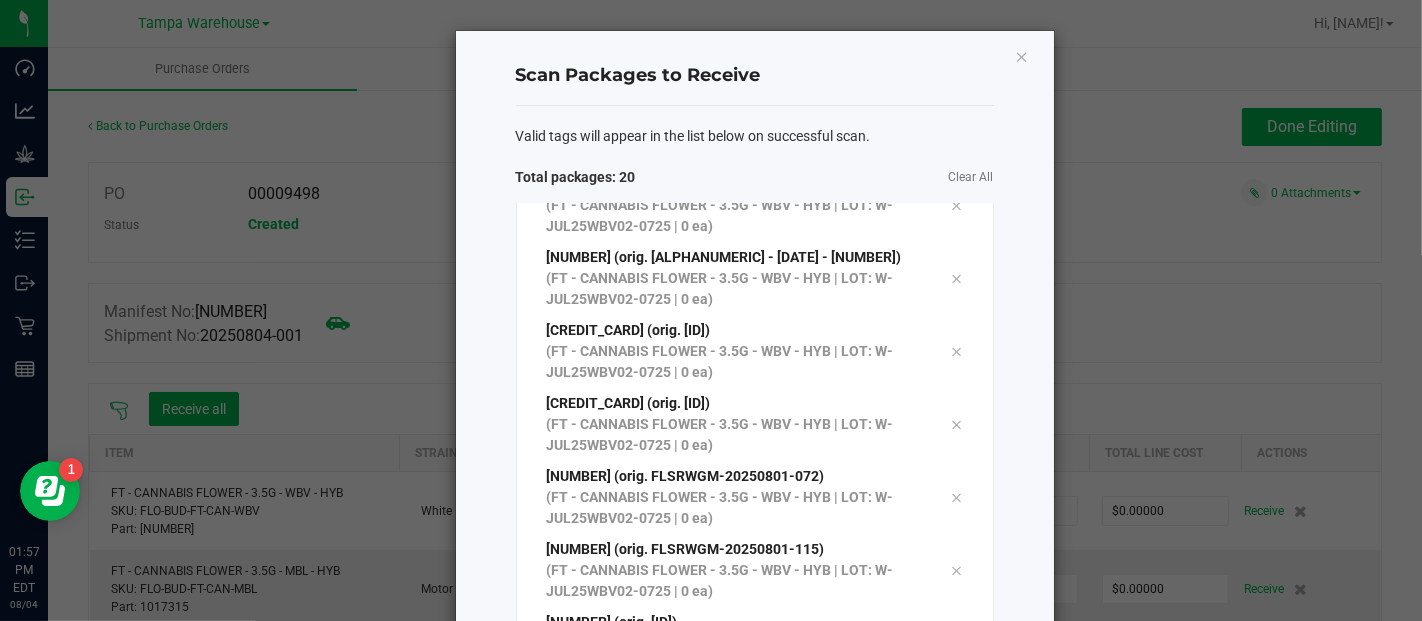 scroll, scrollTop: 838, scrollLeft: 0, axis: vertical 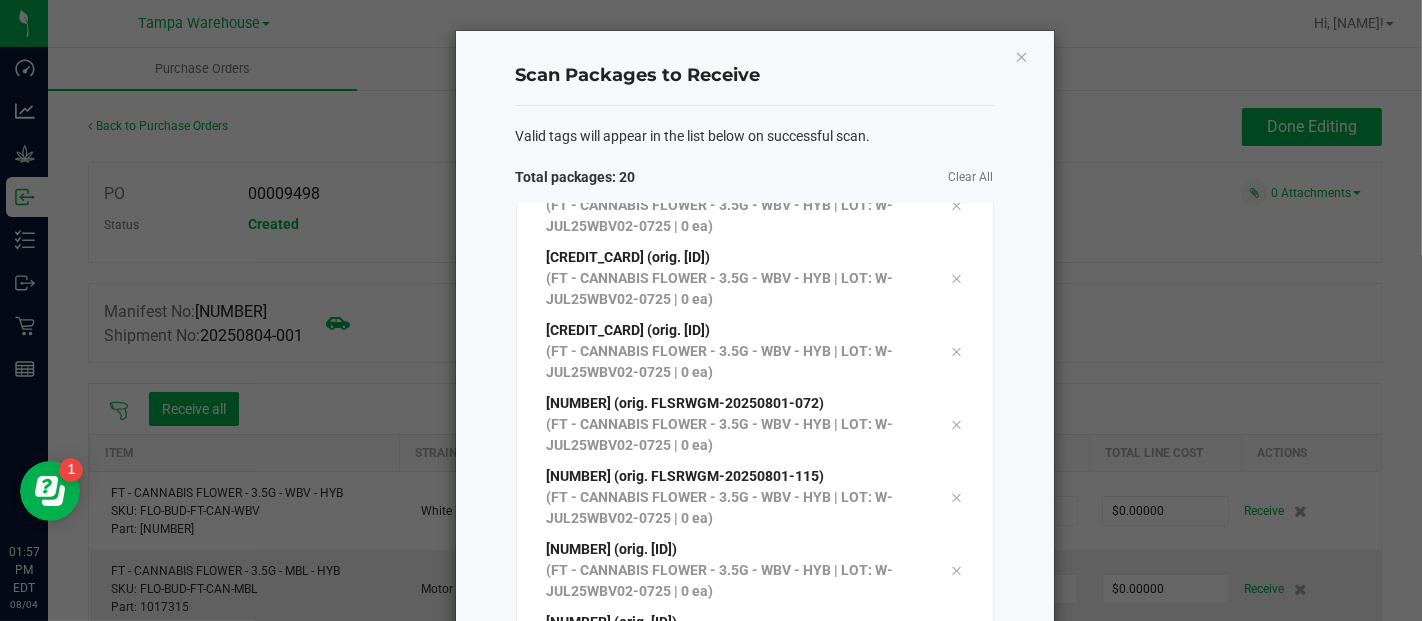click on "Clear All" 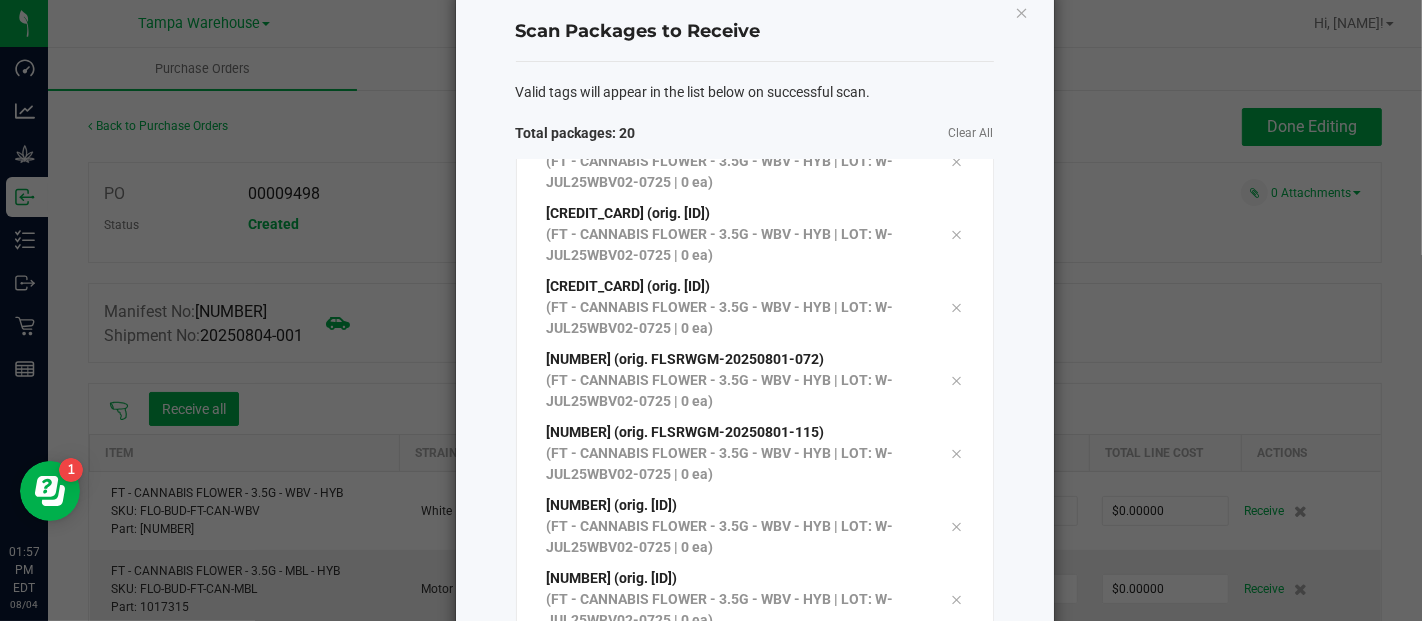 scroll, scrollTop: 911, scrollLeft: 0, axis: vertical 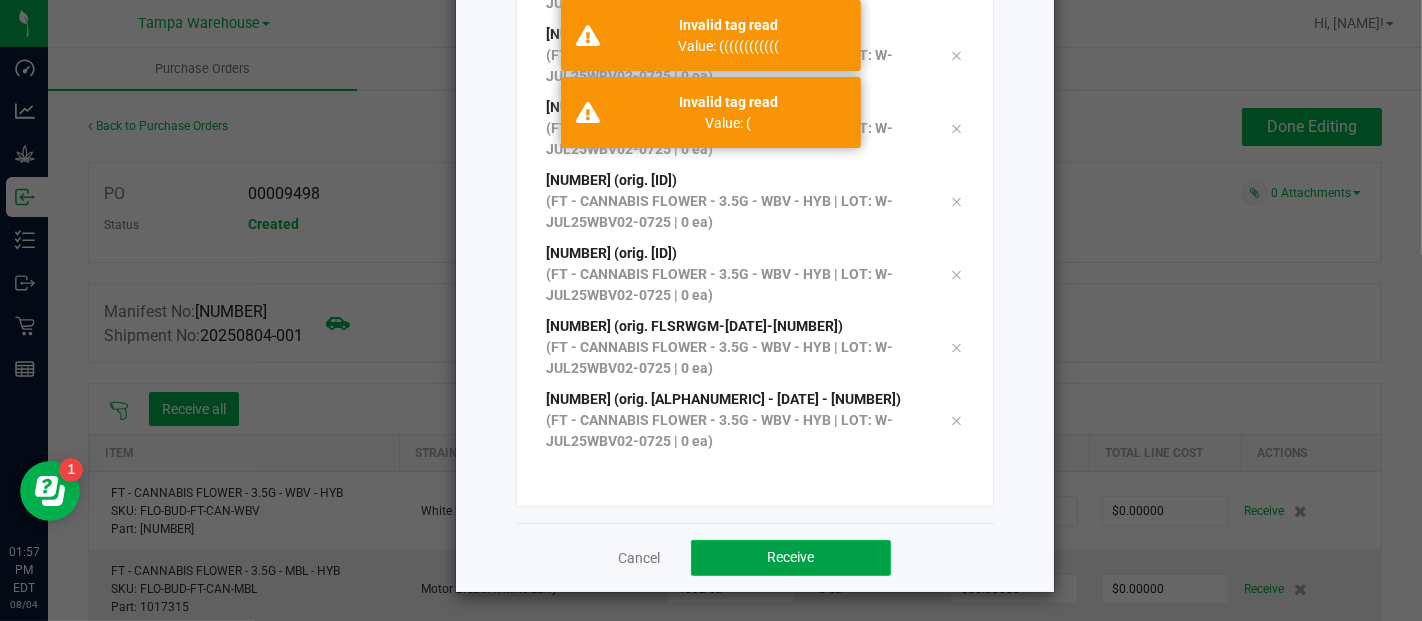 click on "Receive" 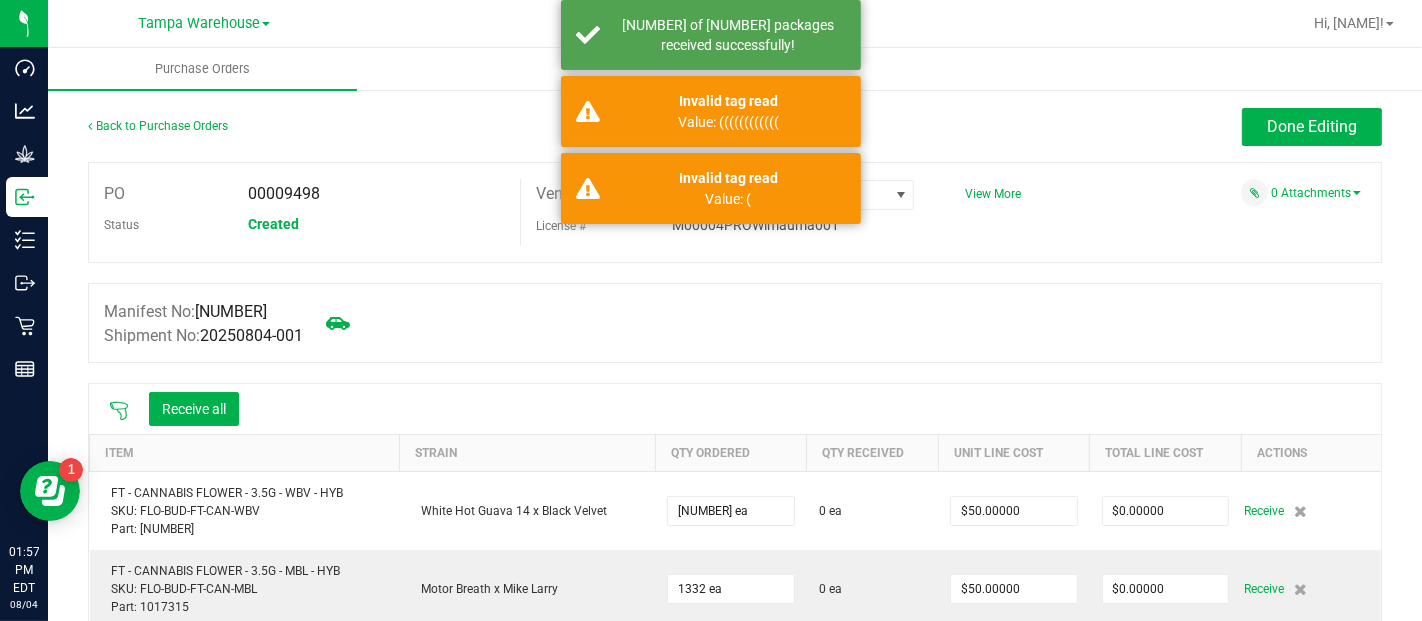 click 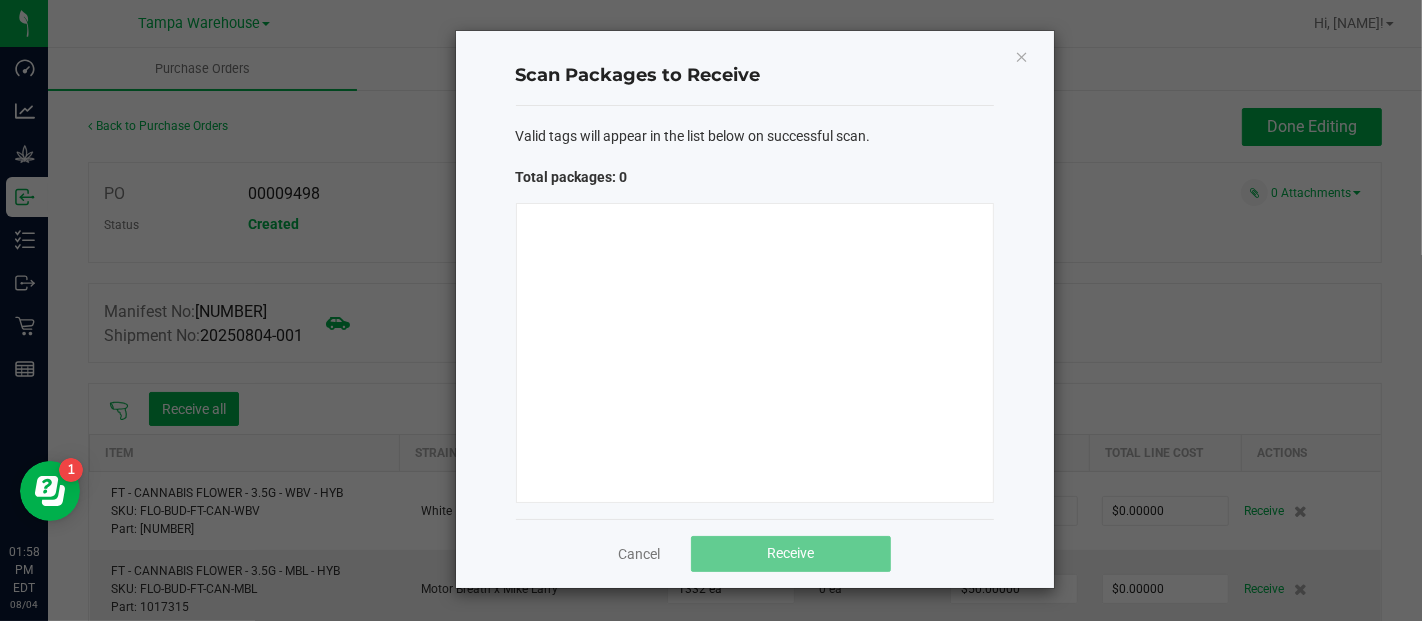 type 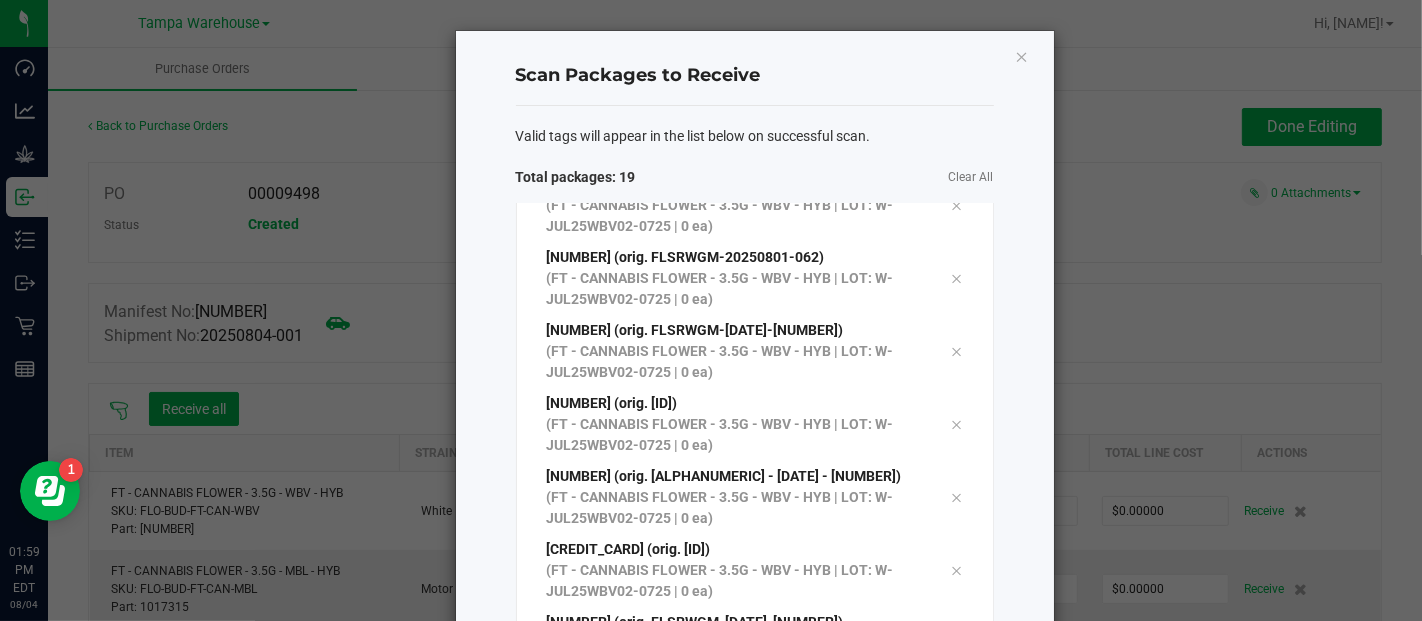 scroll, scrollTop: 838, scrollLeft: 0, axis: vertical 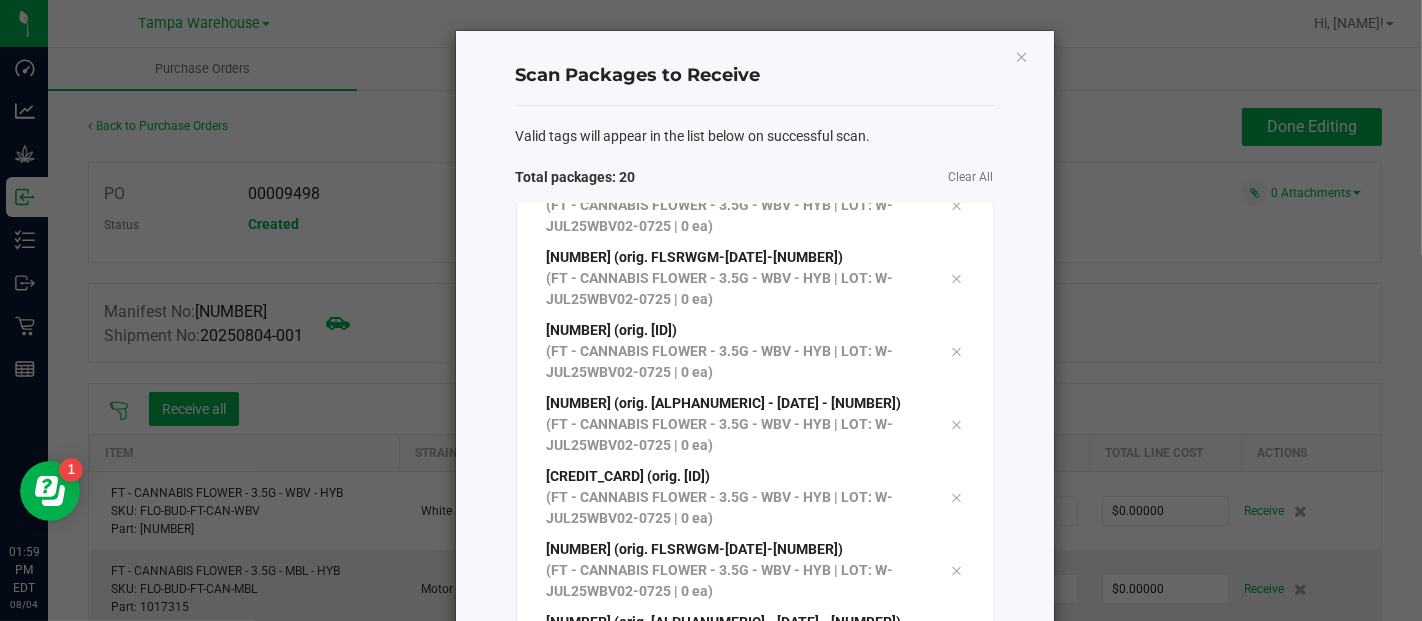 click on "Clear All" 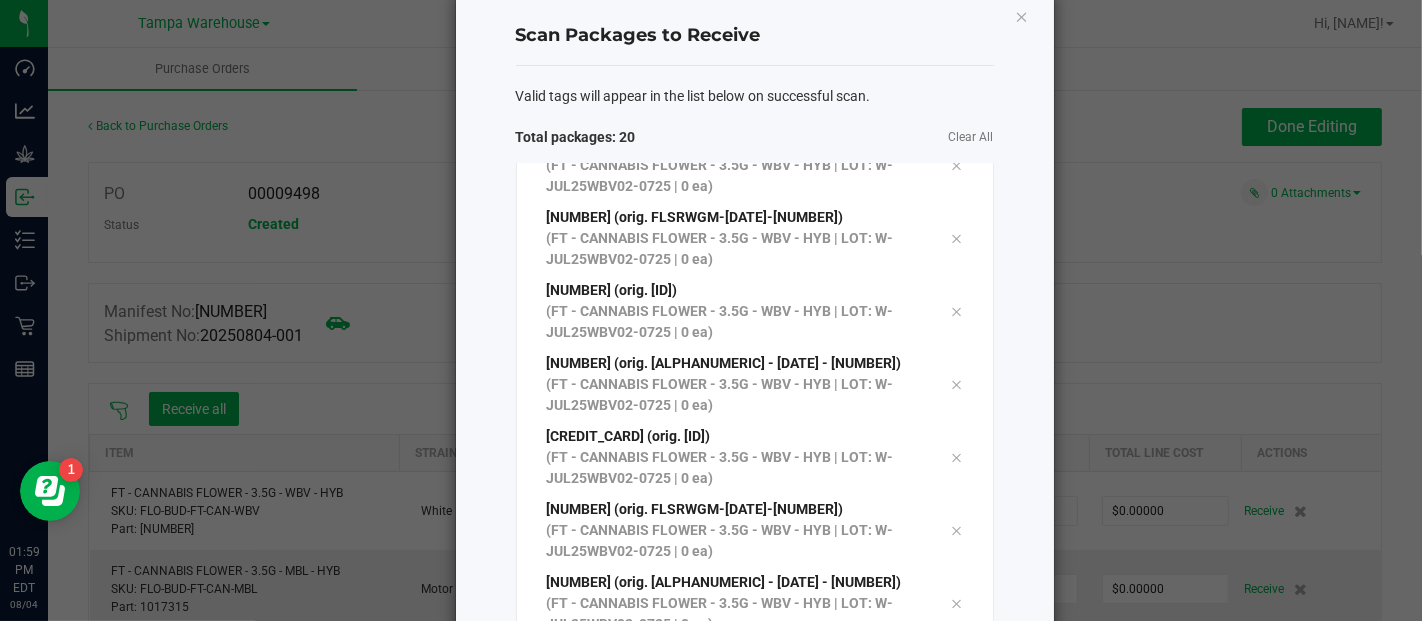 scroll, scrollTop: 44, scrollLeft: 0, axis: vertical 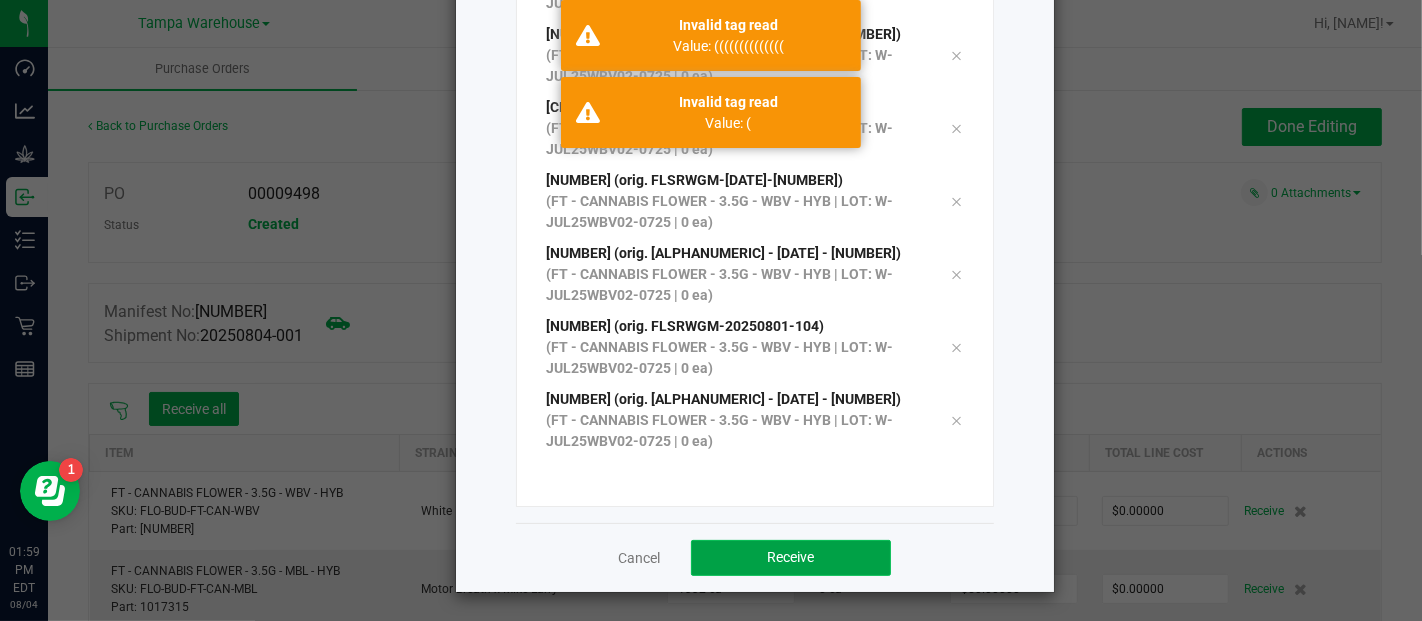click on "Receive" 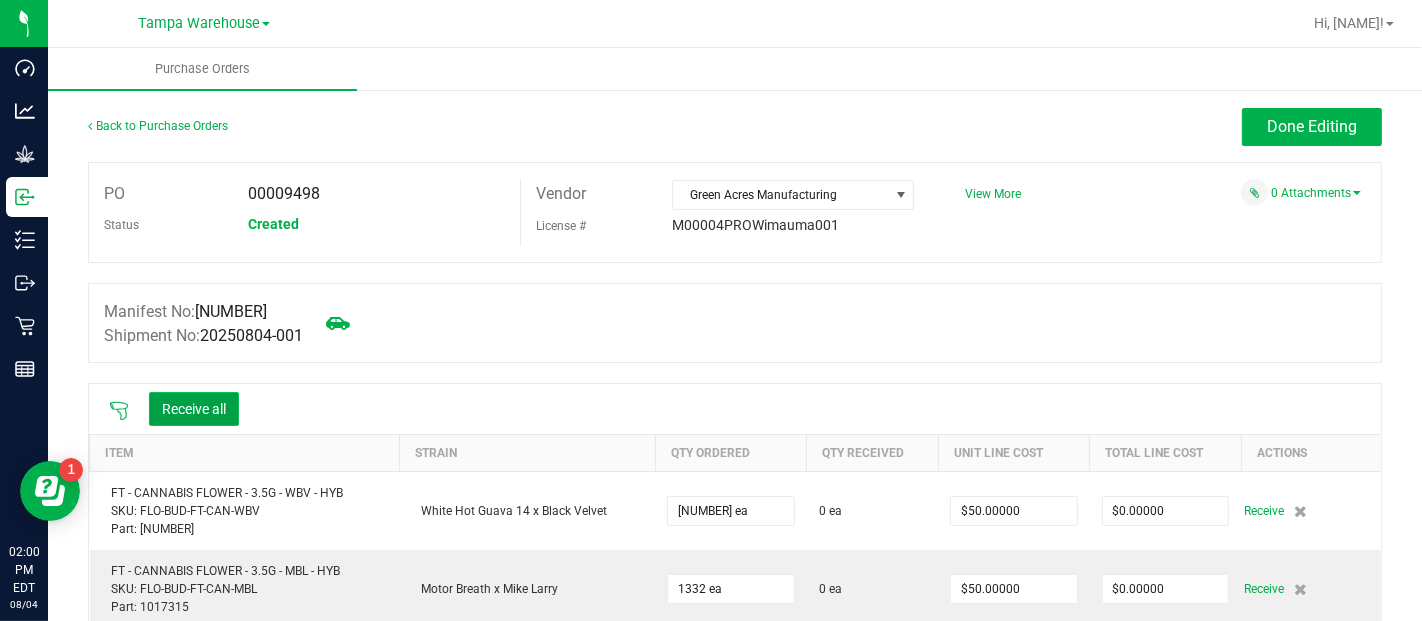 click on "Receive all" at bounding box center [194, 409] 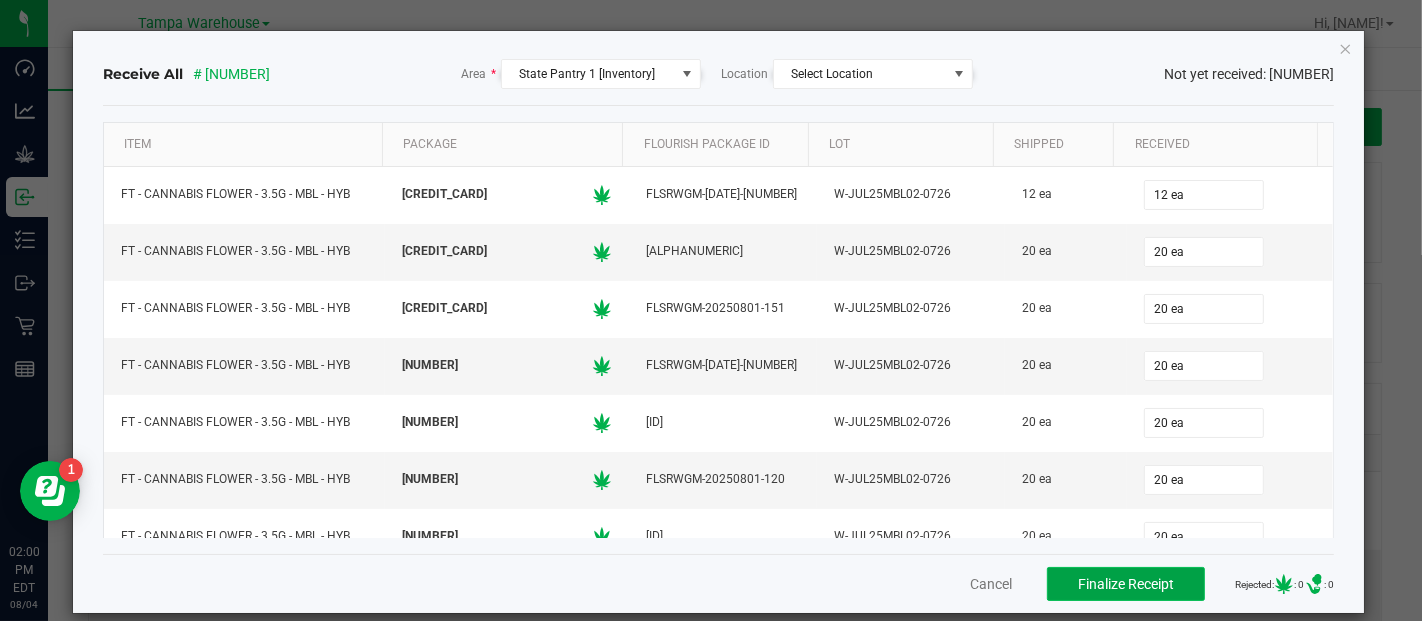 click on "Finalize Receipt" 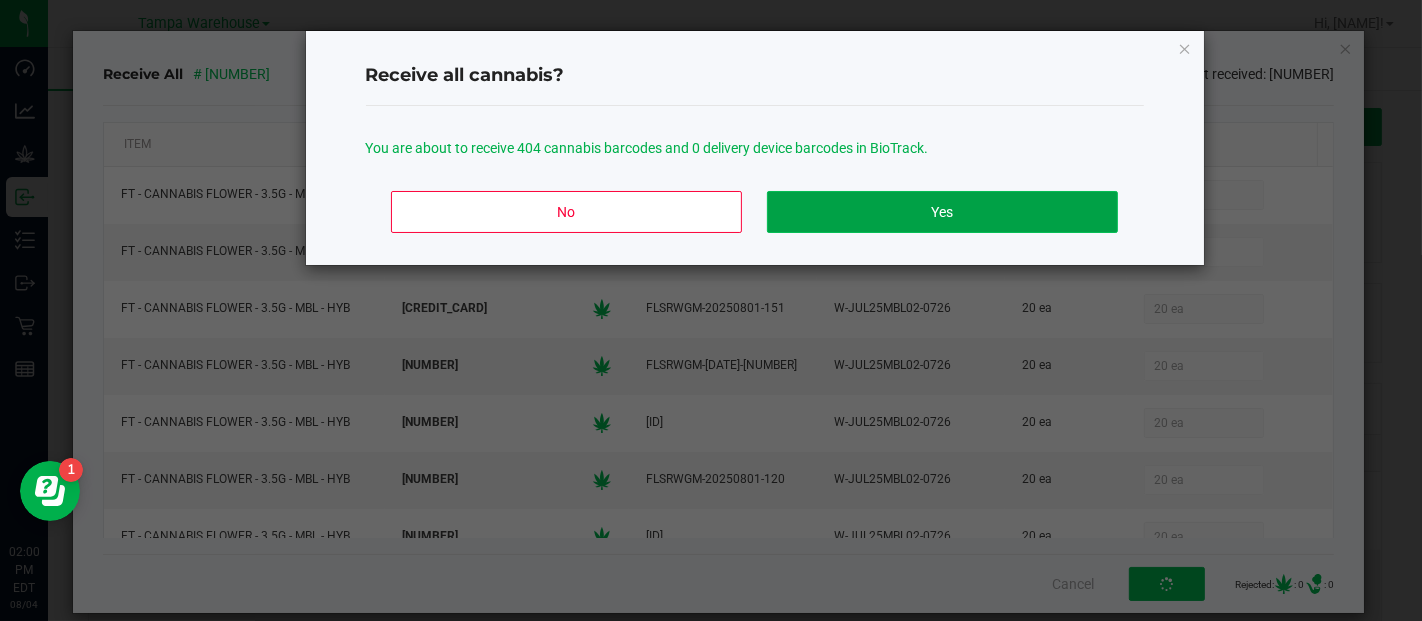 click on "Yes" 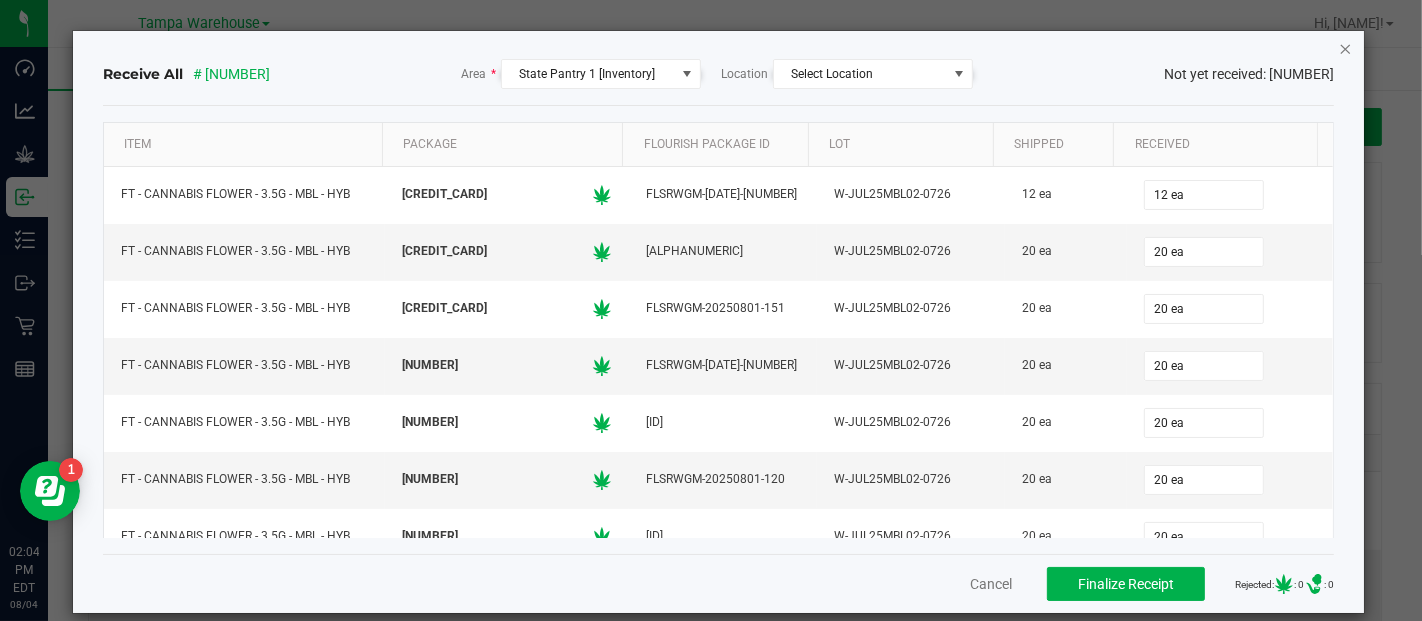 click 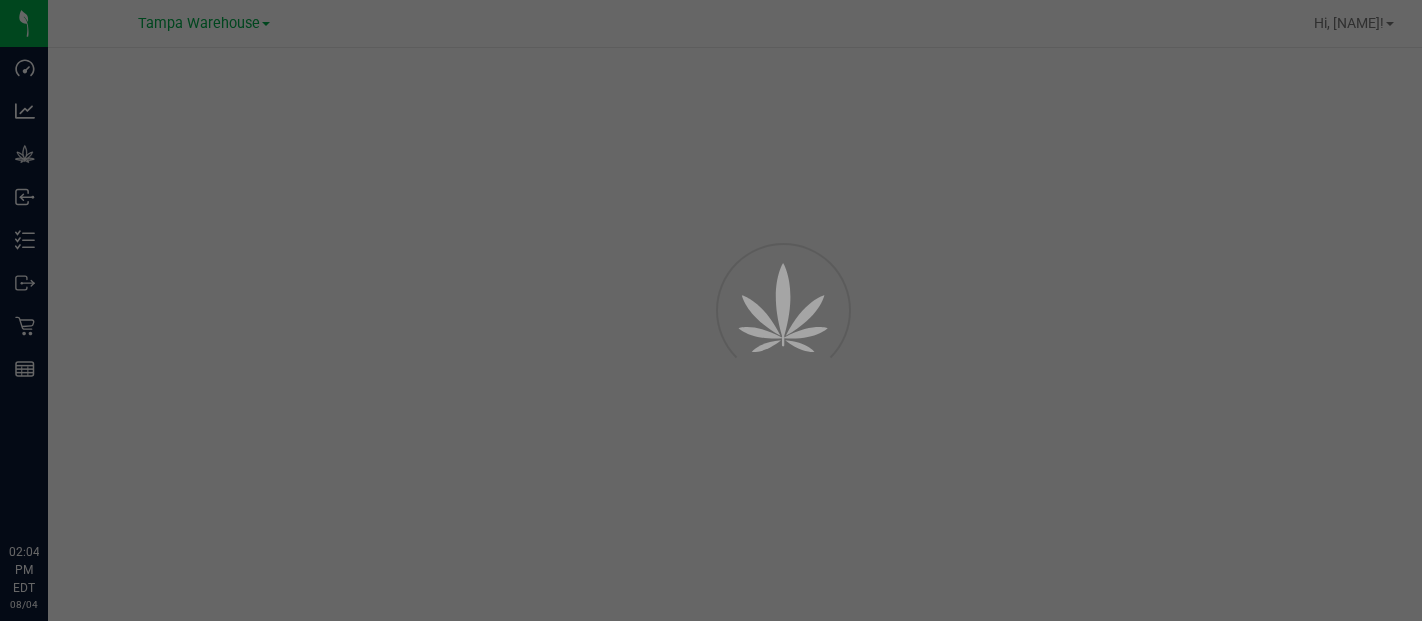 scroll, scrollTop: 0, scrollLeft: 0, axis: both 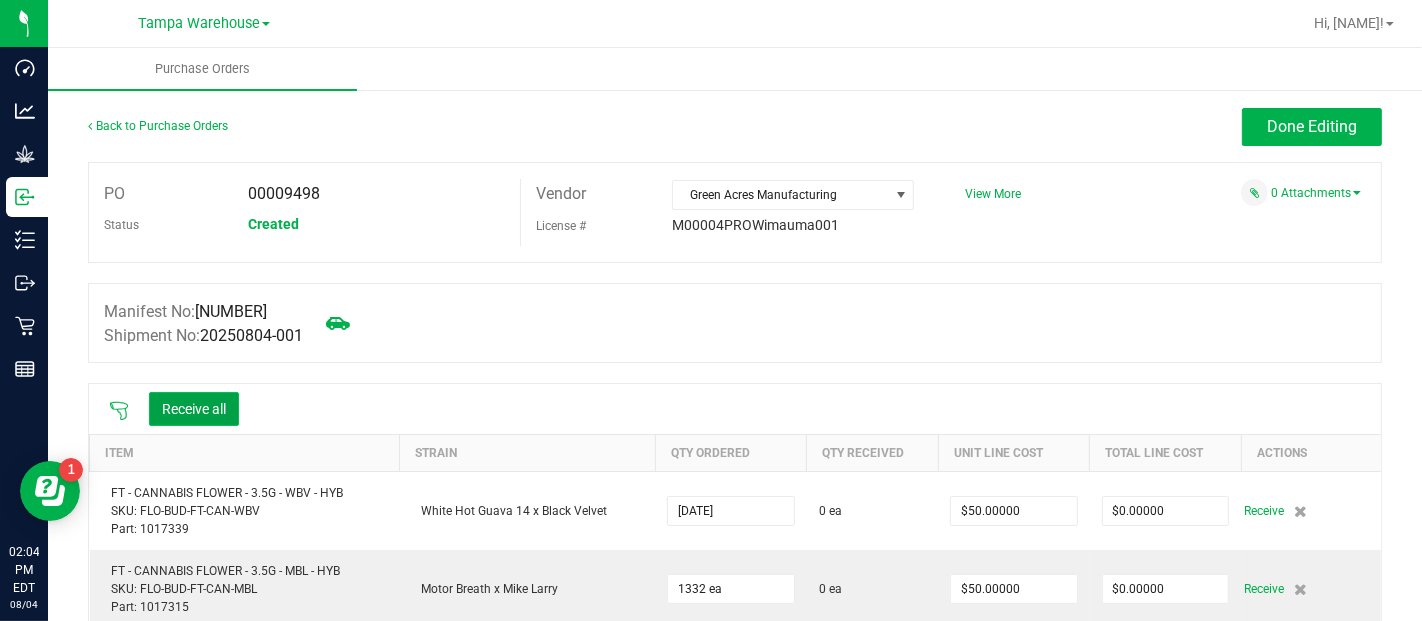 click on "Receive all" at bounding box center [194, 409] 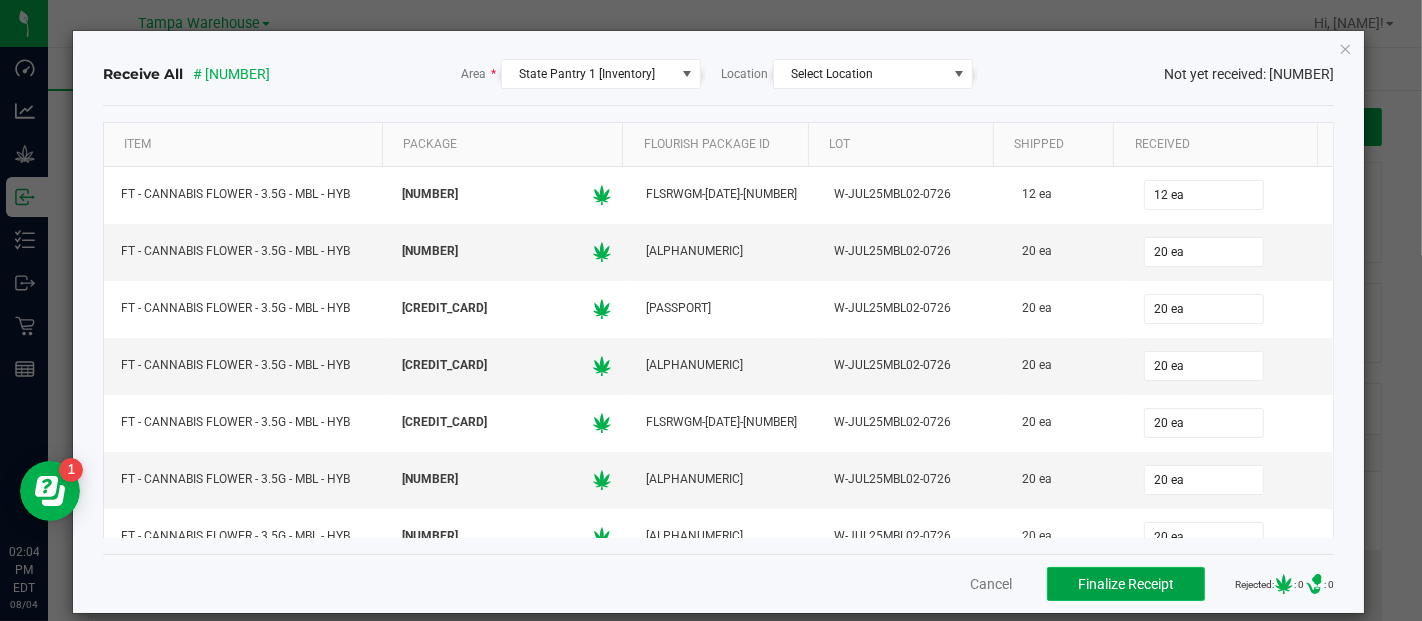 click on "Finalize Receipt" 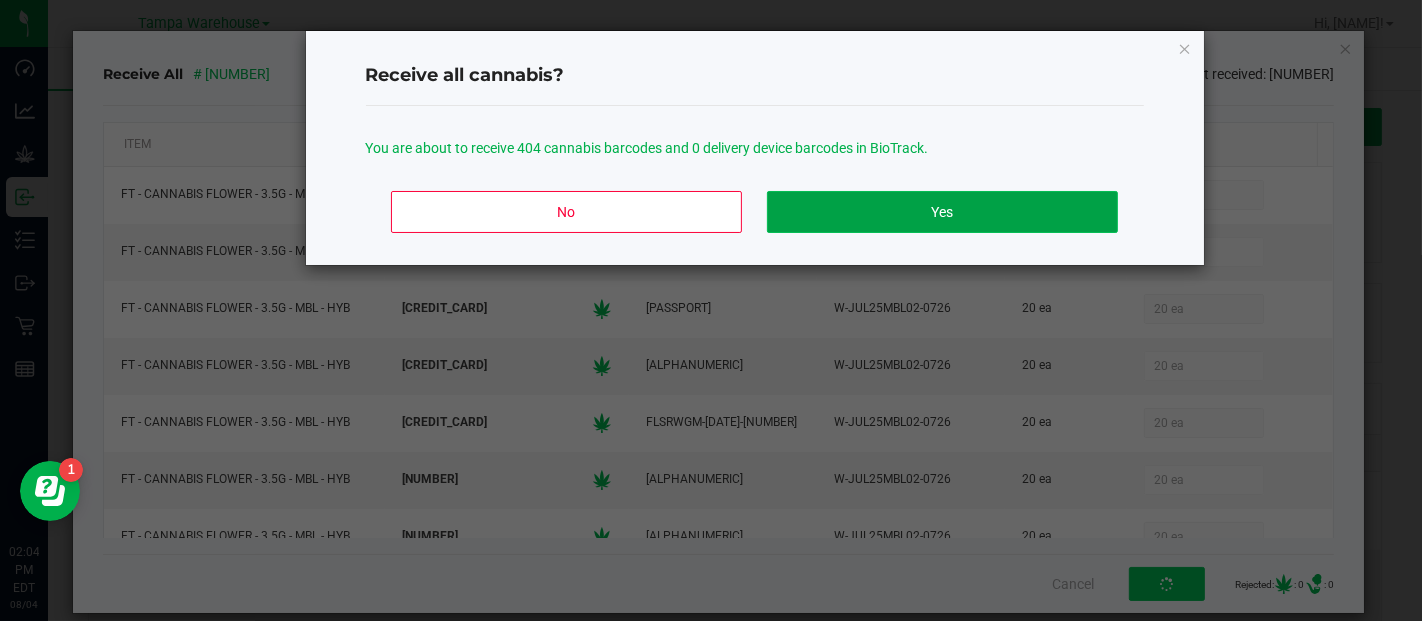 click on "Yes" 